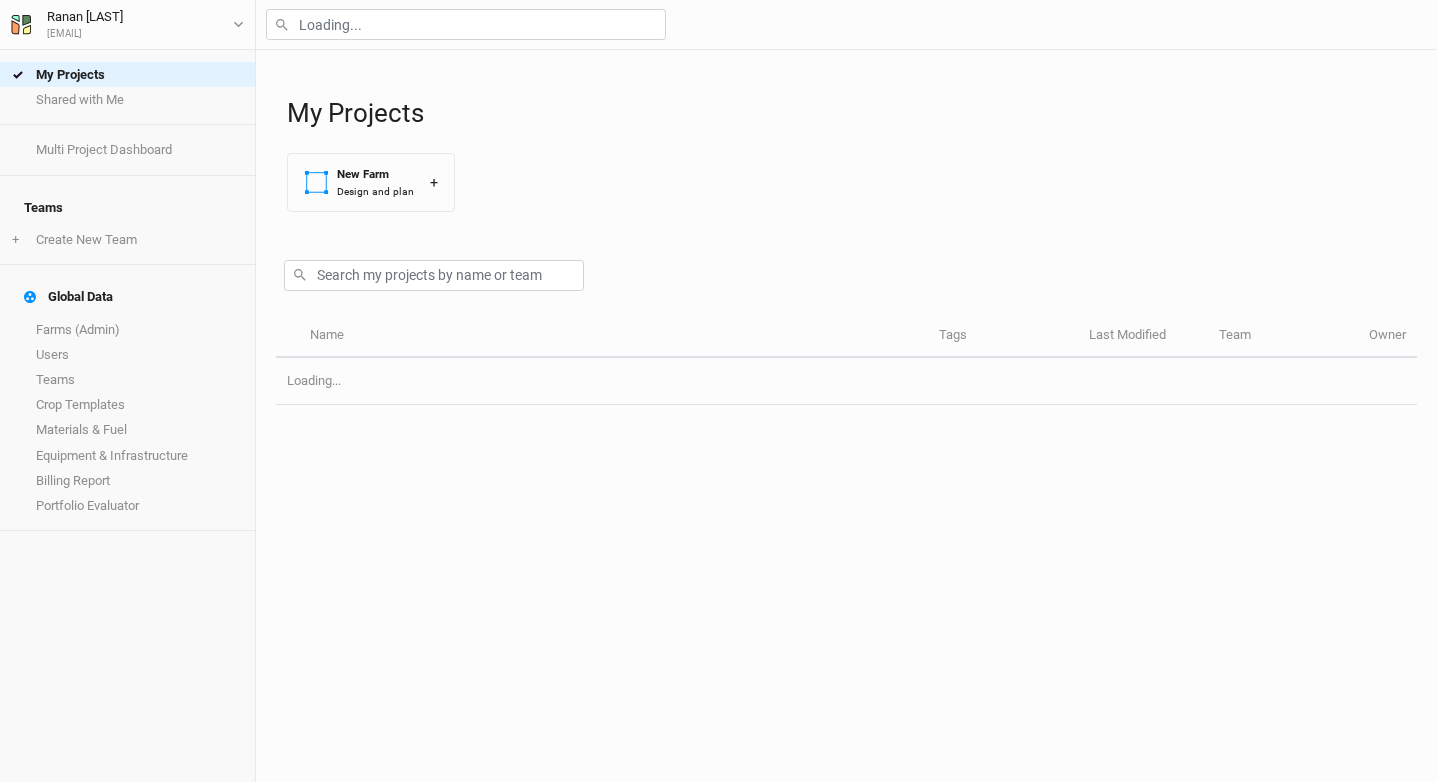 scroll, scrollTop: 0, scrollLeft: 0, axis: both 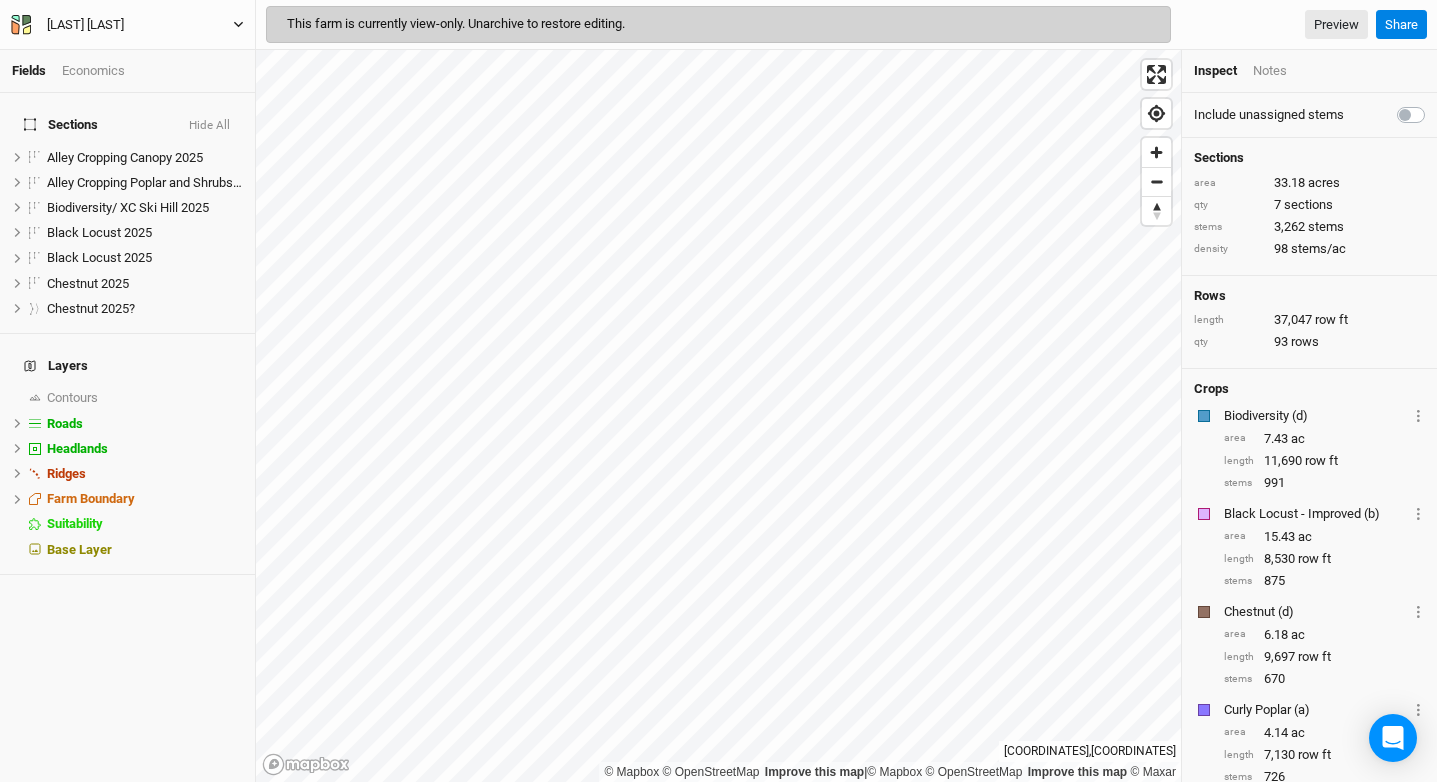 click on "Corbin Hill" at bounding box center [127, 25] 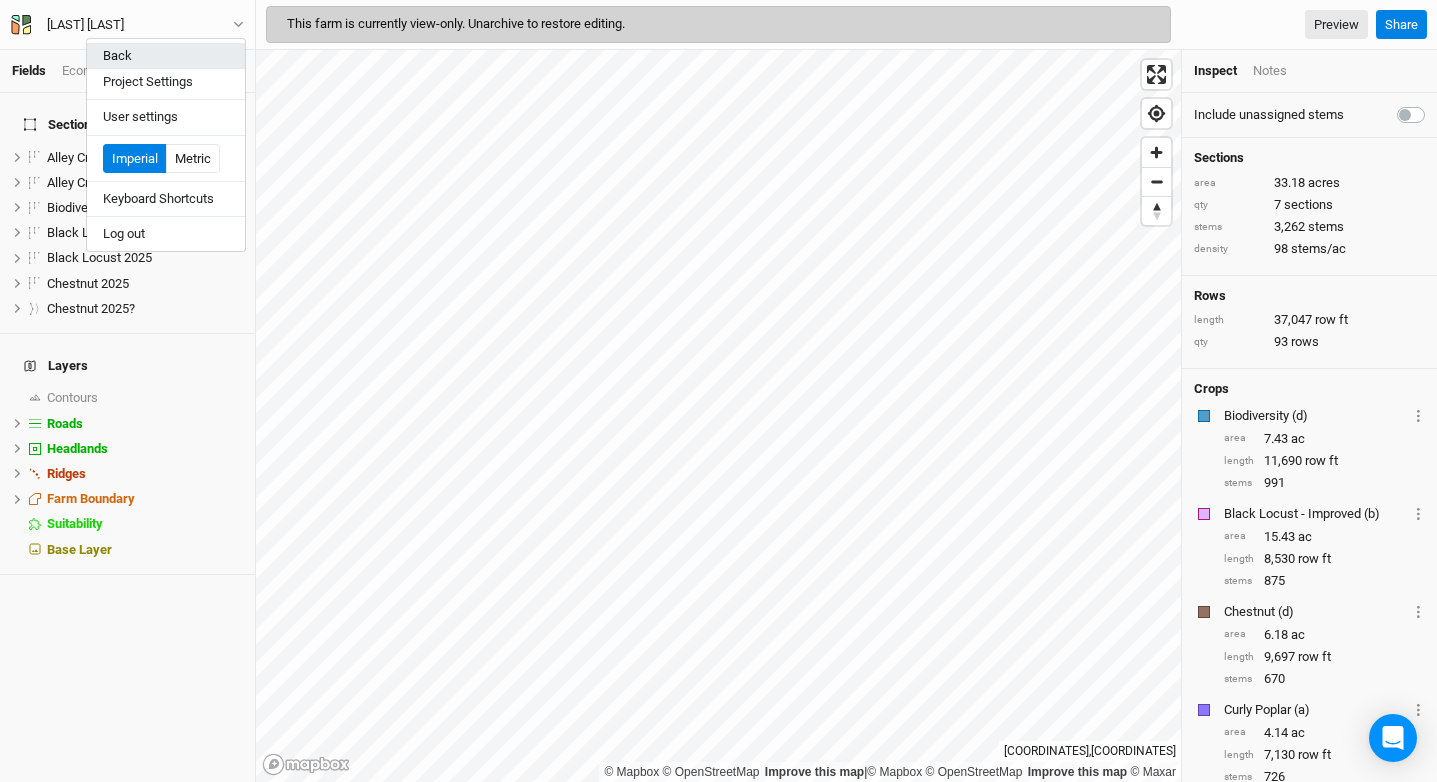 click on "Back" at bounding box center [166, 56] 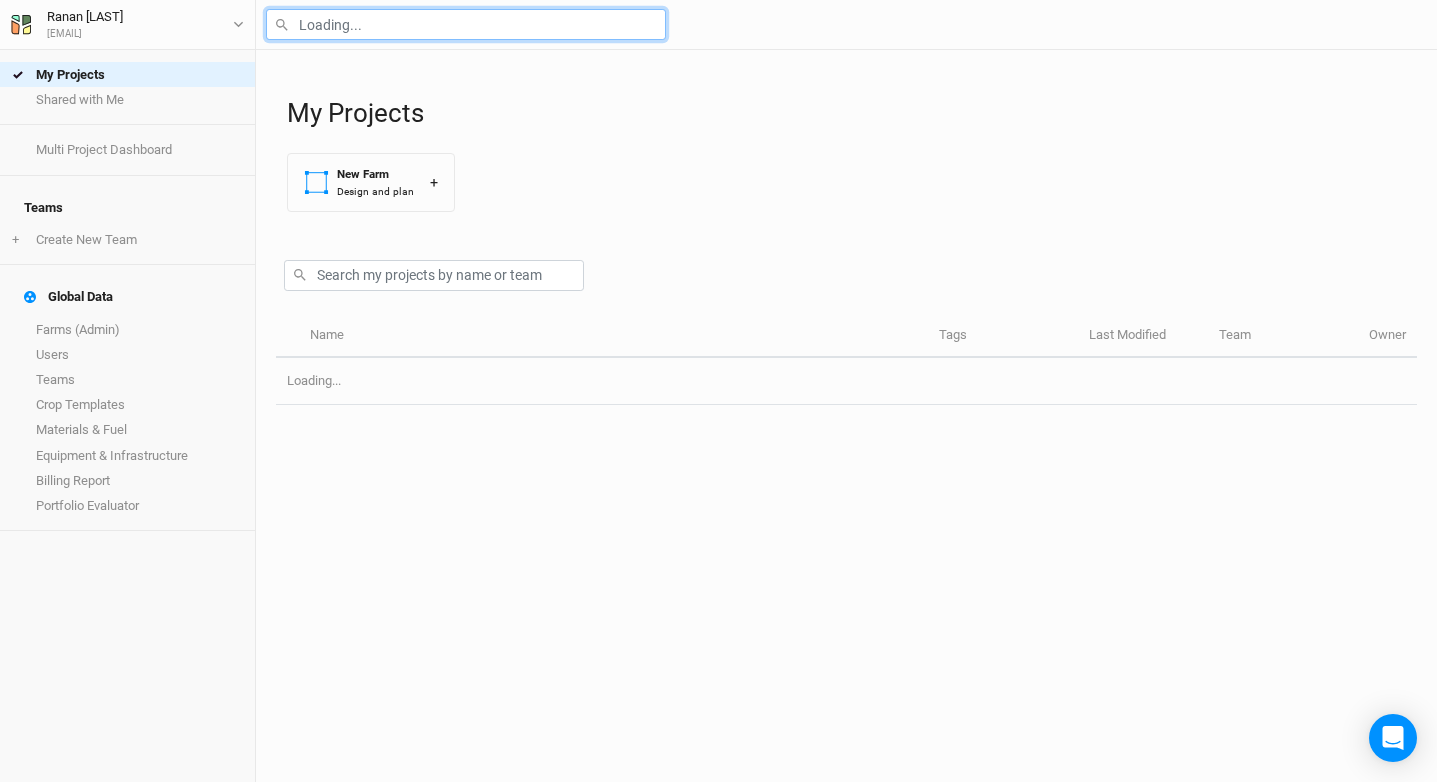 click at bounding box center (466, 24) 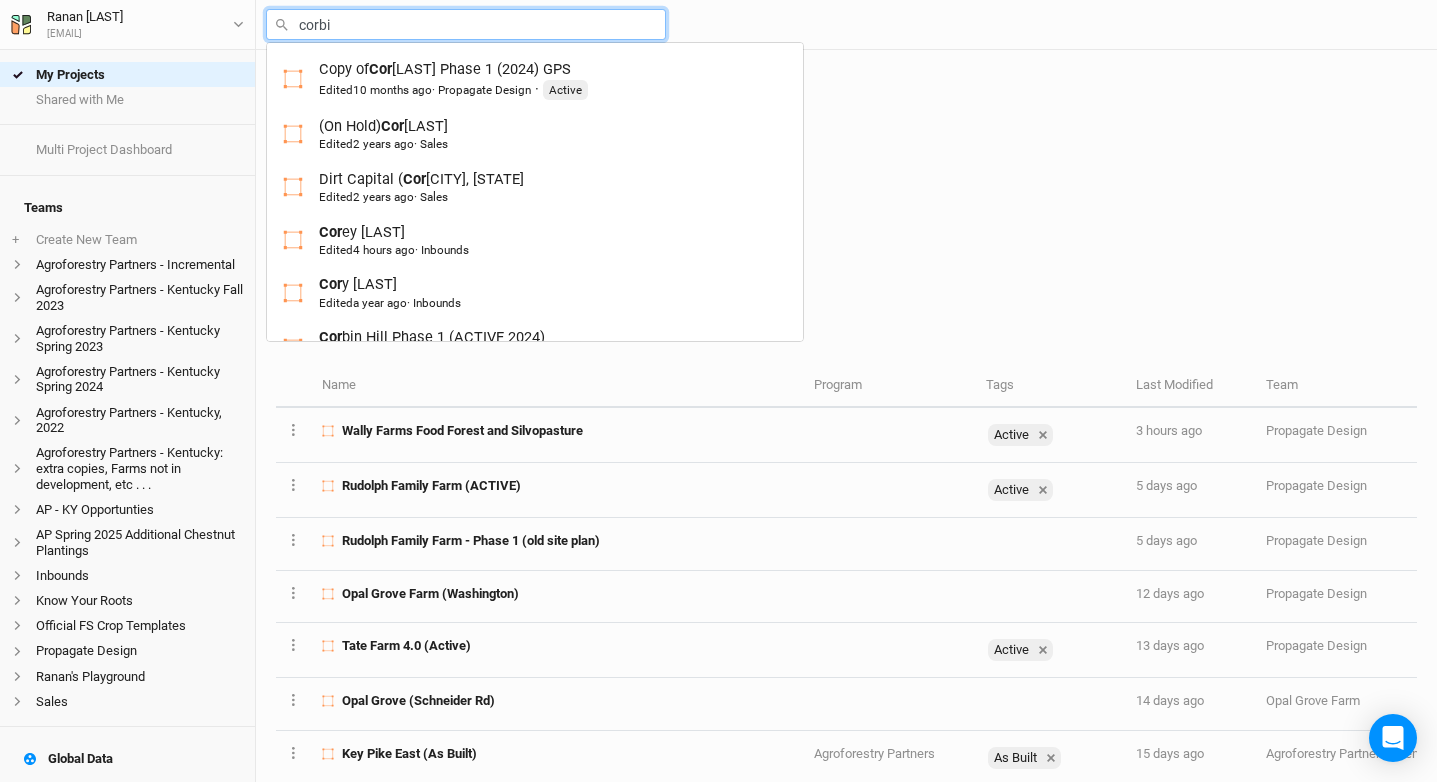 type on "corbin" 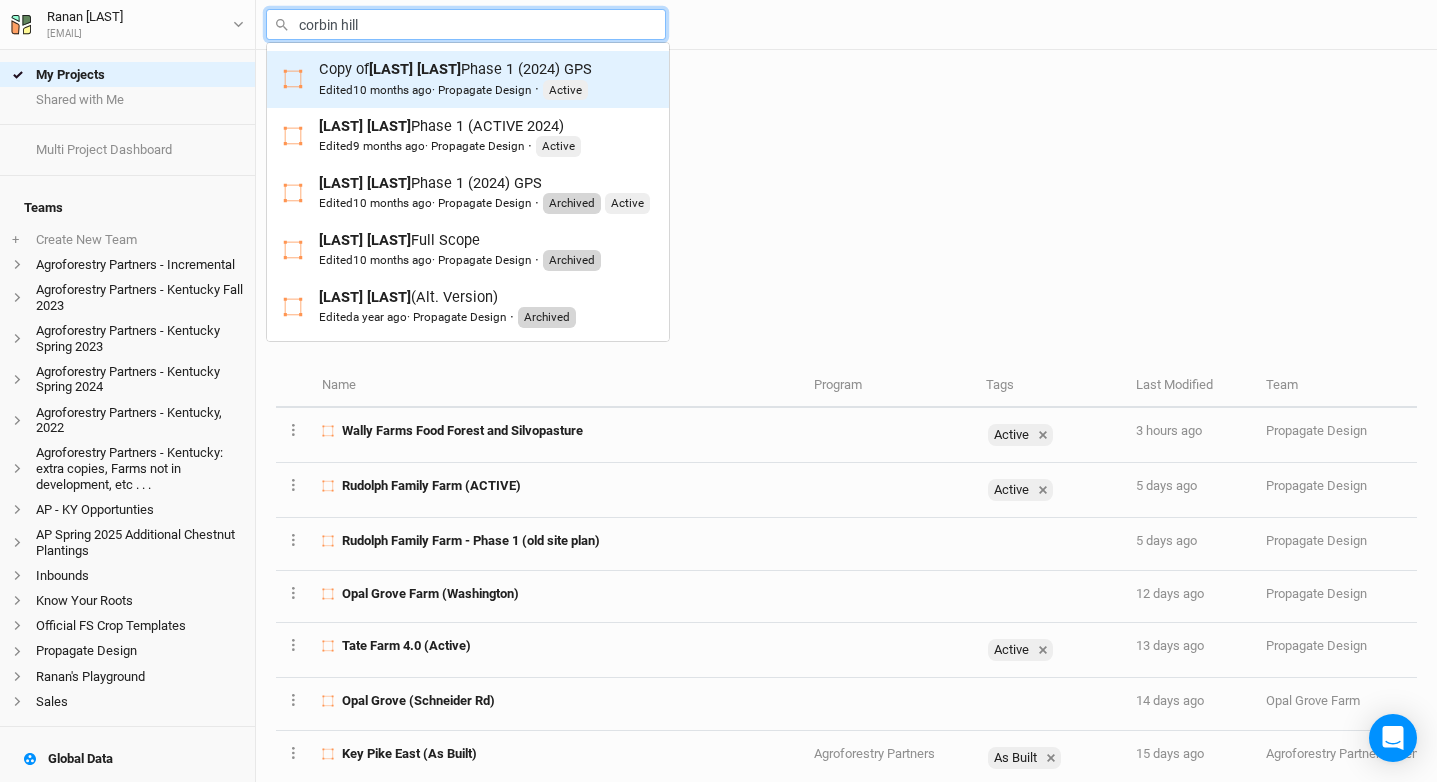 click on "Edited  10 months ago  · Propagate Design" at bounding box center [425, 90] 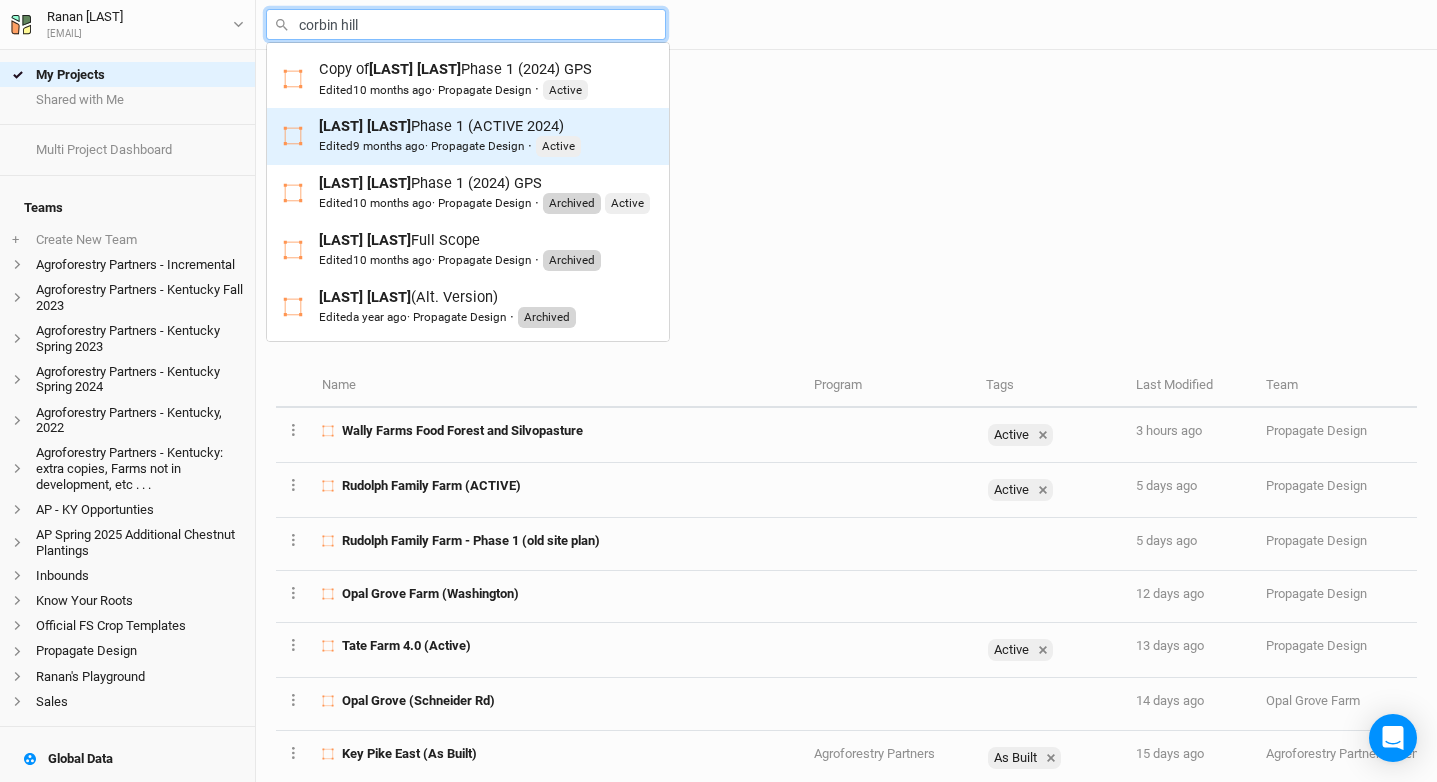 click on "Edited  9 months ago  · Propagate Design · Active" at bounding box center [450, 146] 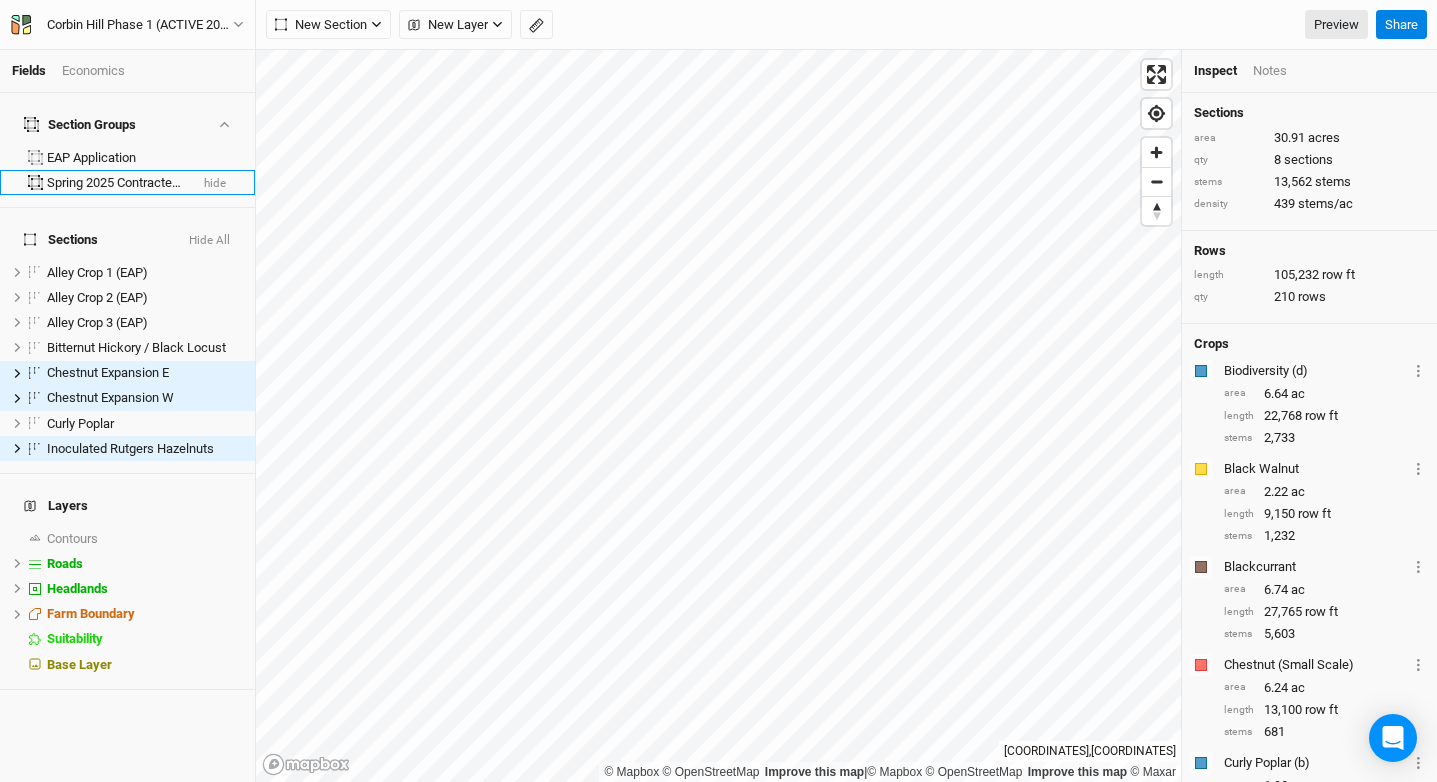 click on "Spring 2025 Contracted Planting hide" at bounding box center [127, 182] 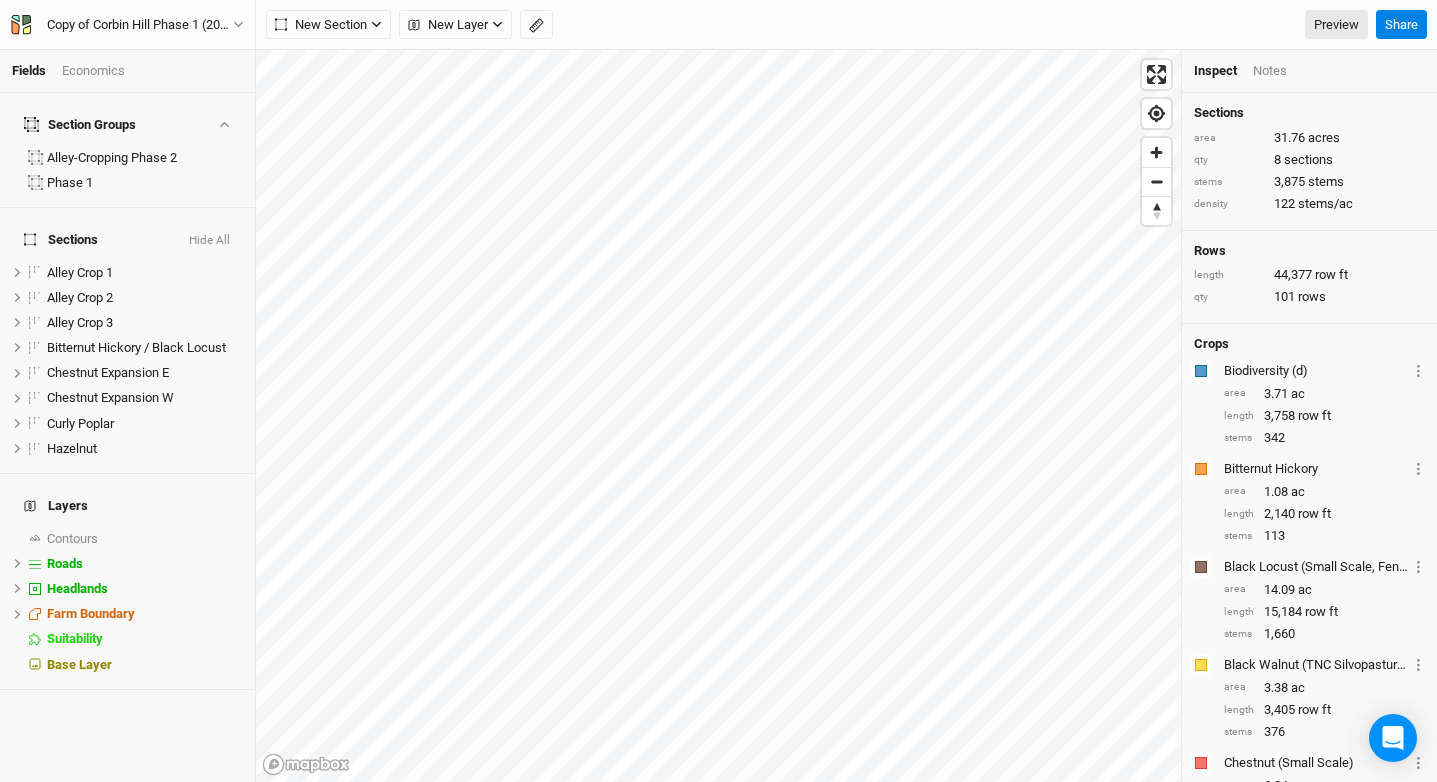 scroll, scrollTop: 0, scrollLeft: 0, axis: both 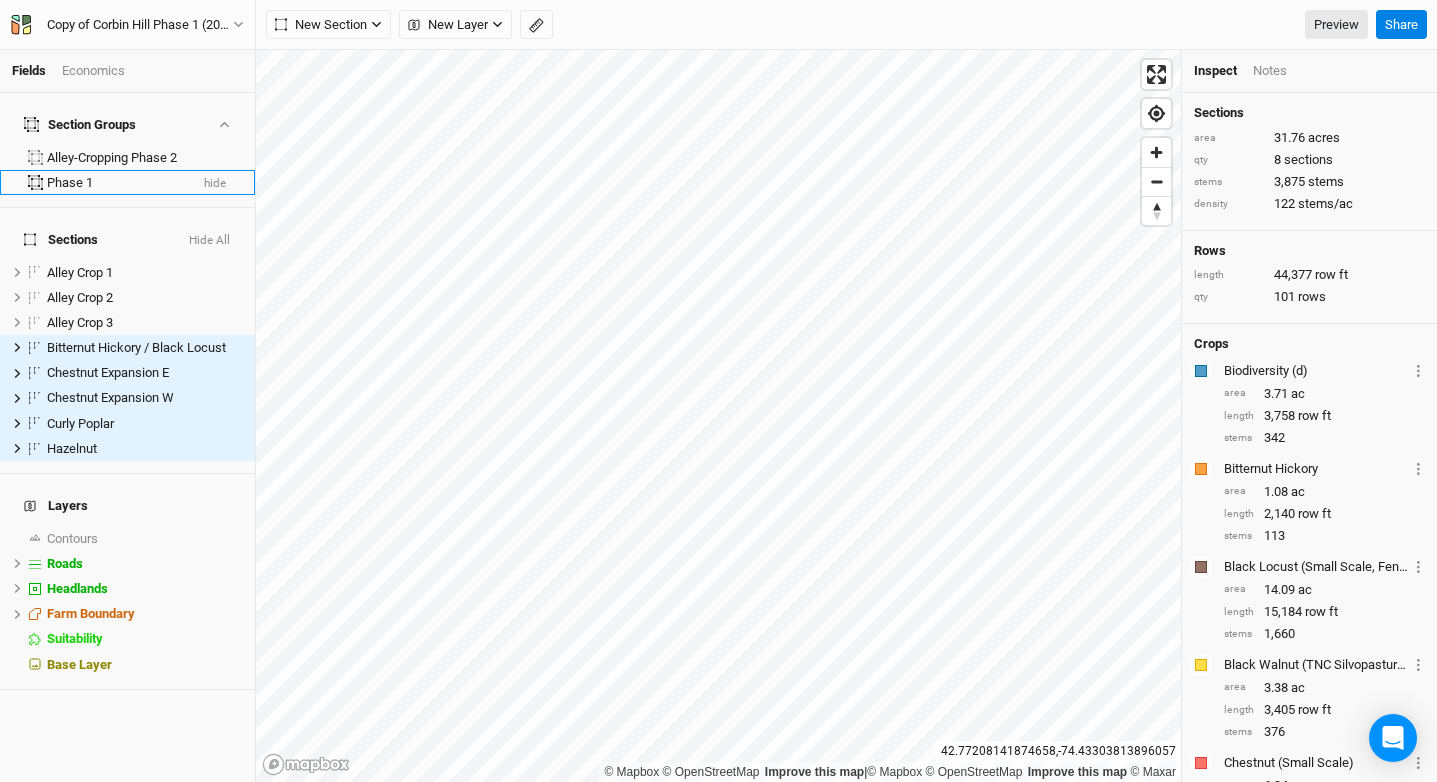 click on "Phase 1" at bounding box center (117, 183) 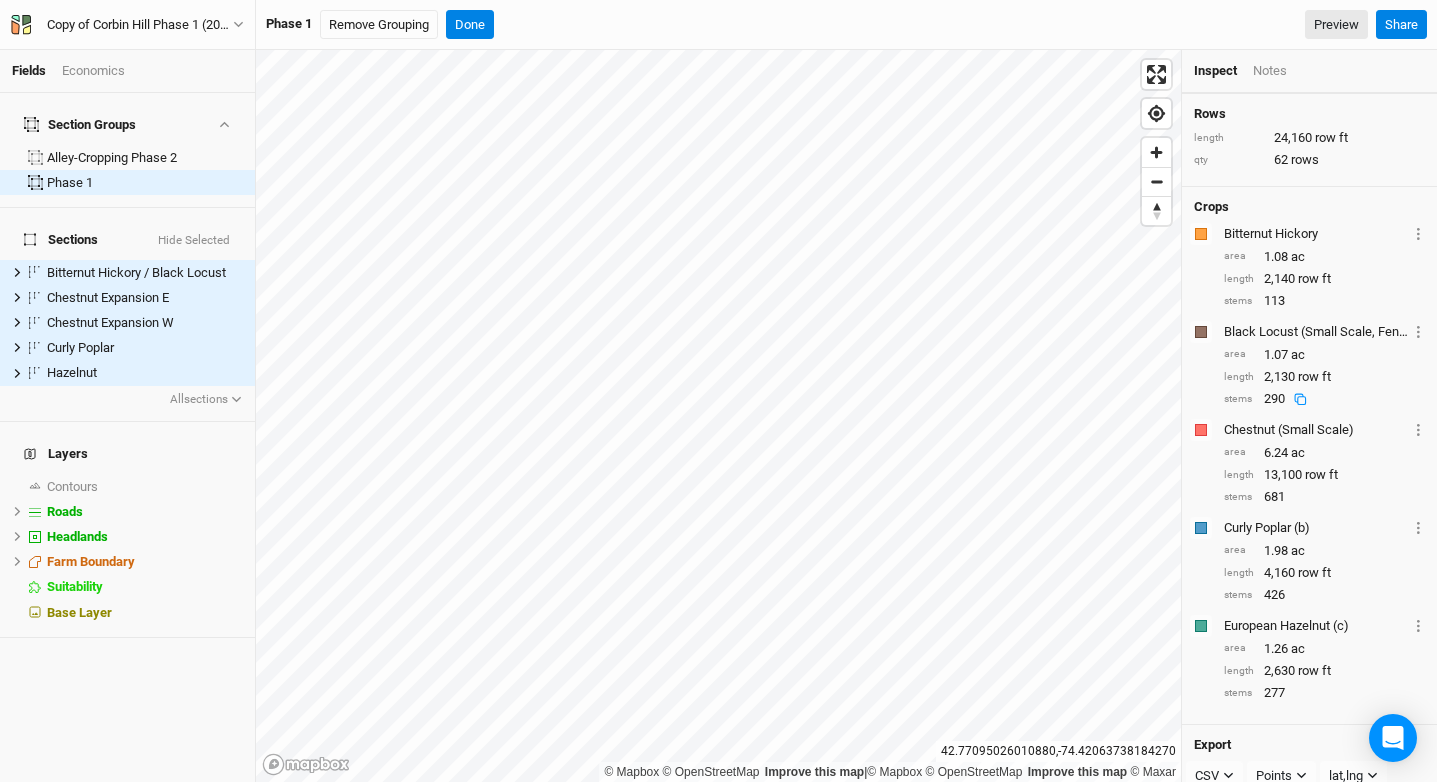 scroll, scrollTop: 97, scrollLeft: 0, axis: vertical 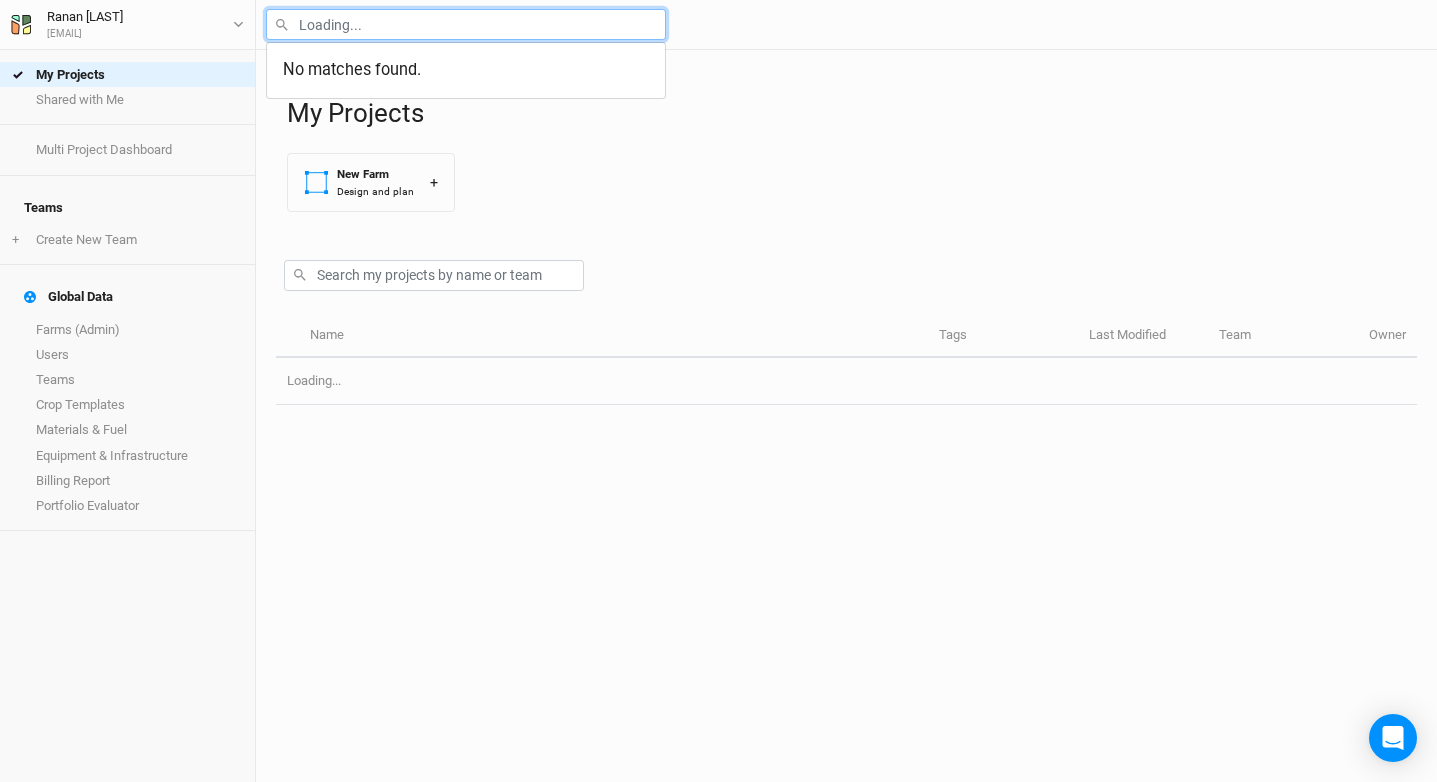 click at bounding box center (466, 24) 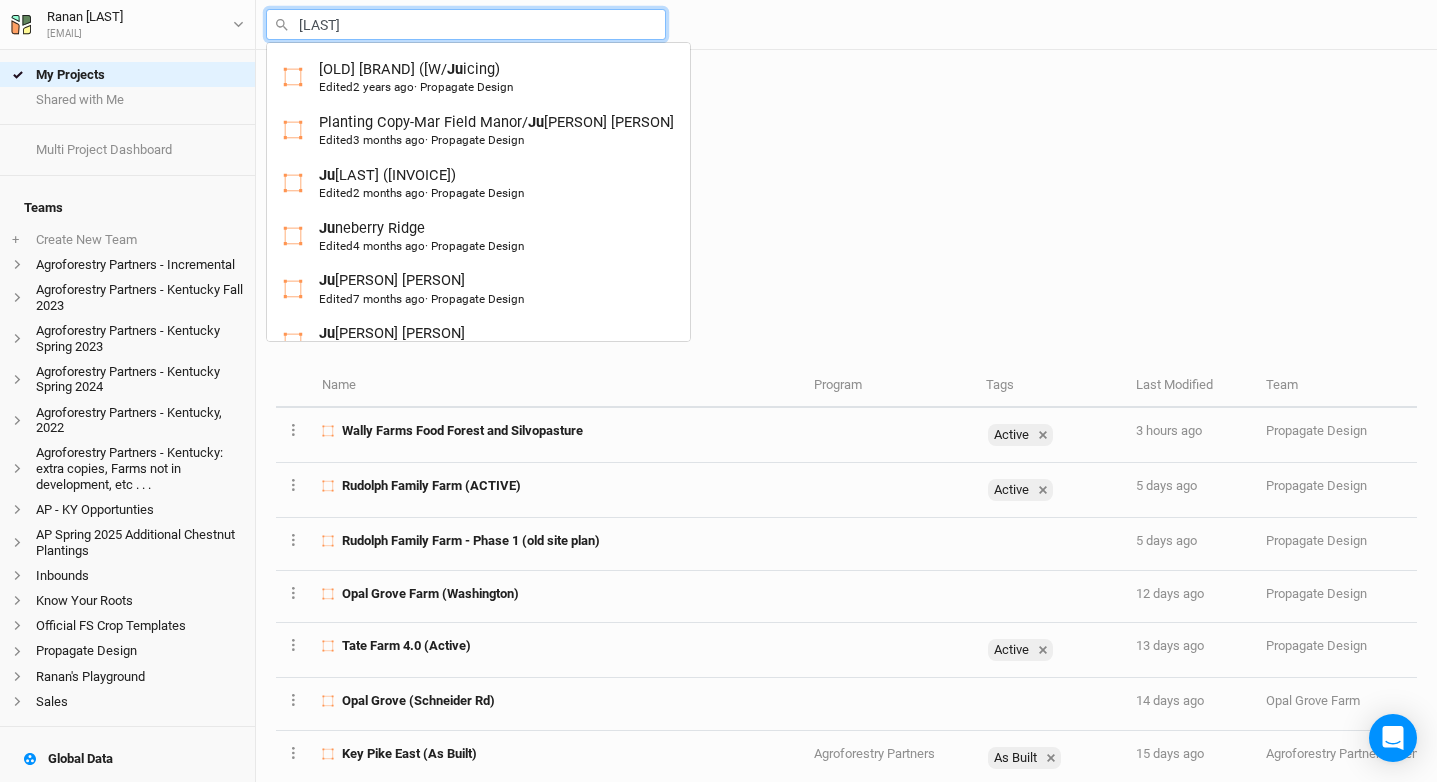 type on "just" 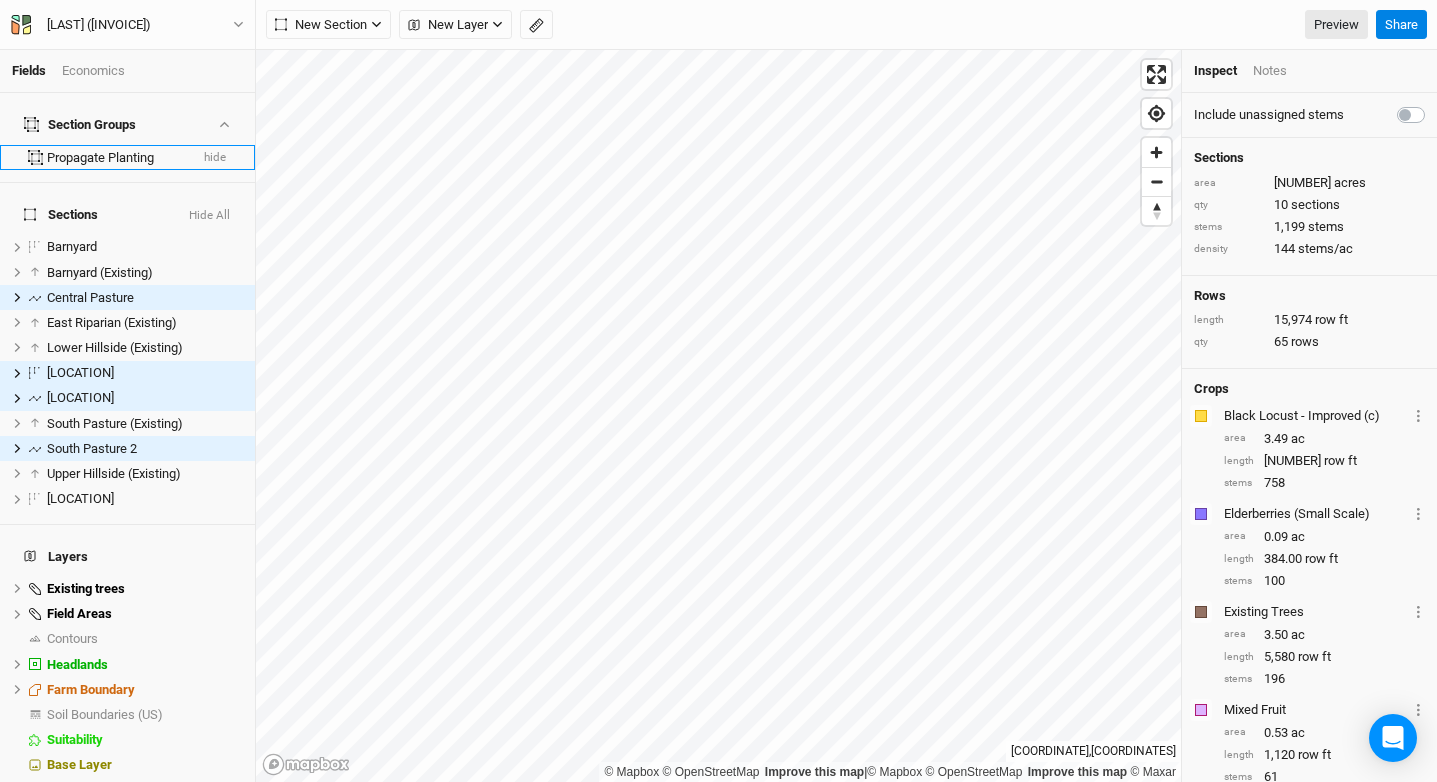 click on "Propagate Planting" at bounding box center [117, 158] 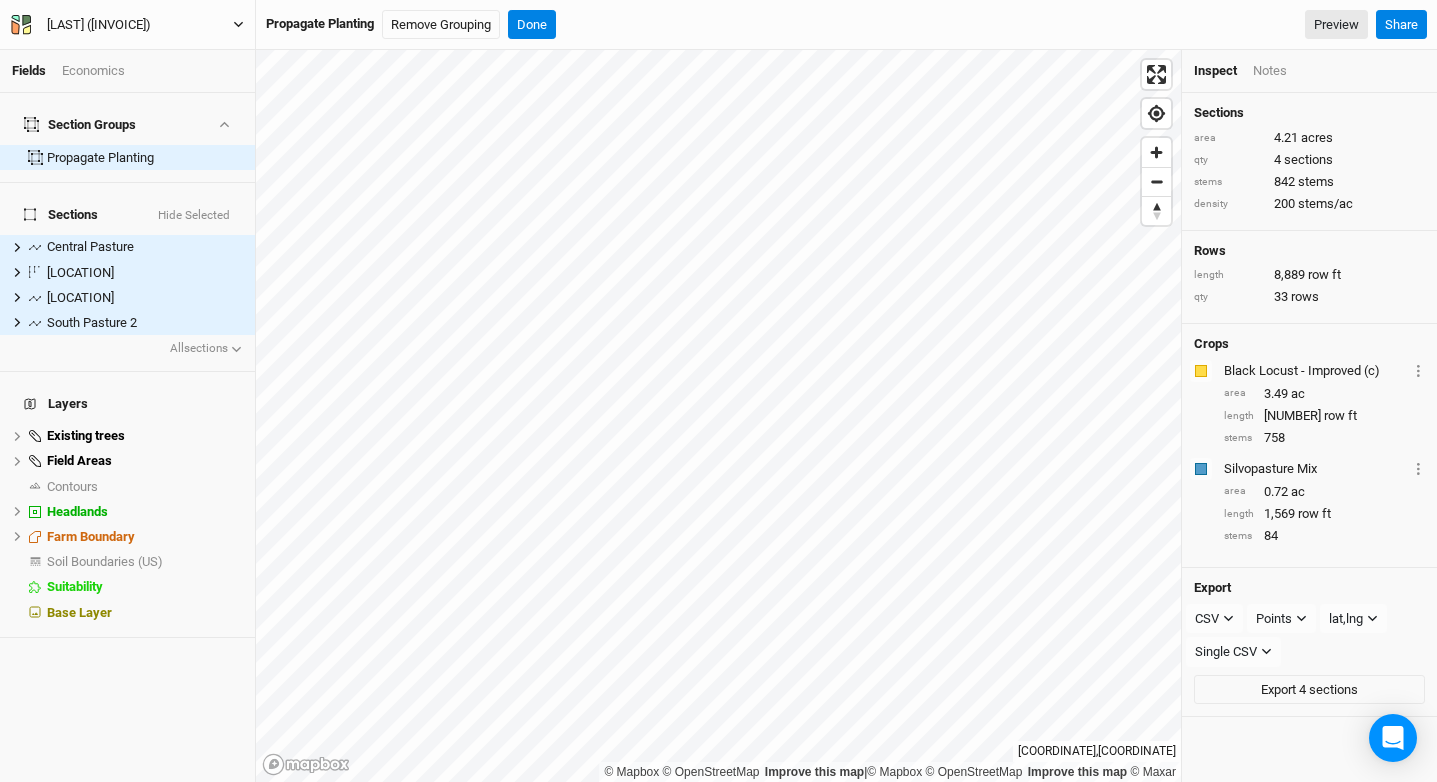 click on "[LAST] ([INVOICE])" at bounding box center (99, 25) 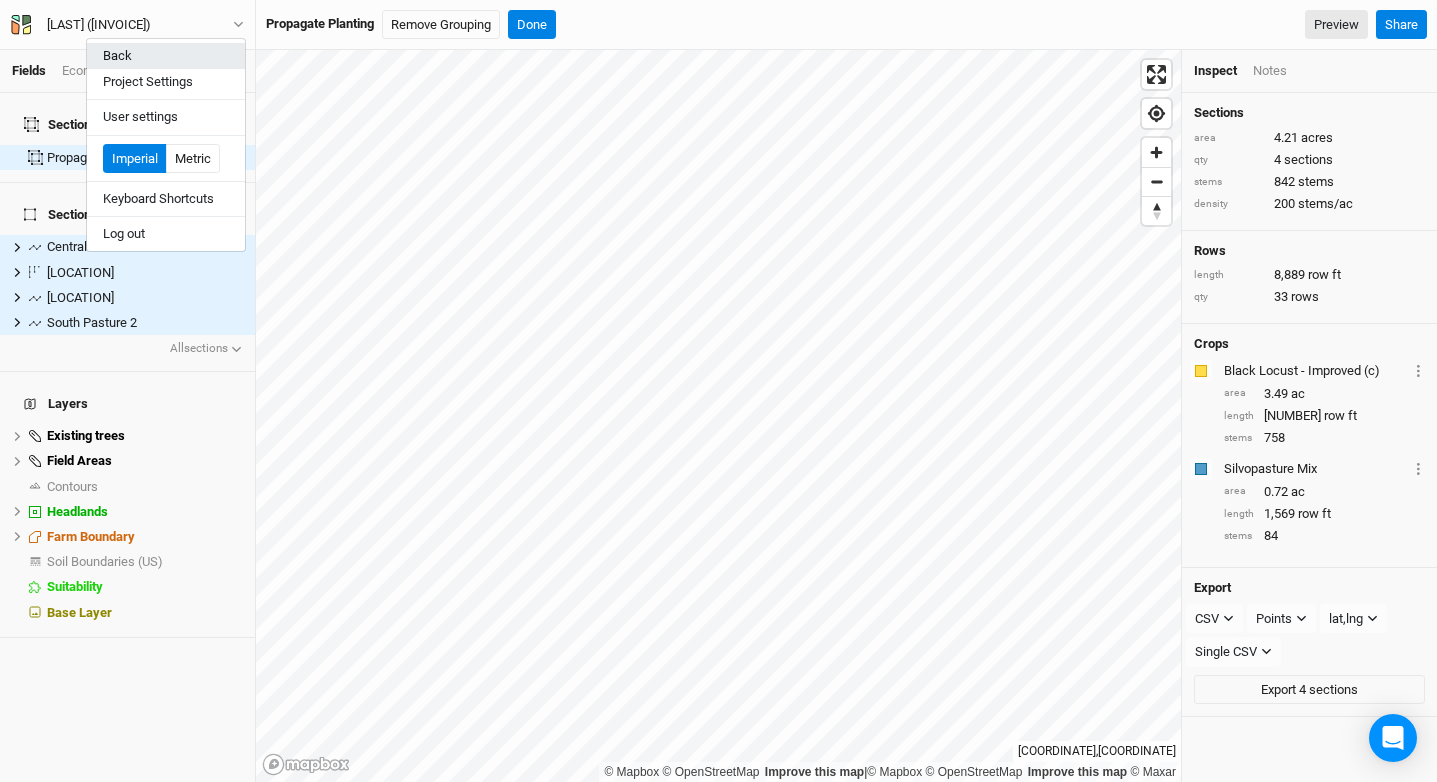 click on "Back" at bounding box center (166, 56) 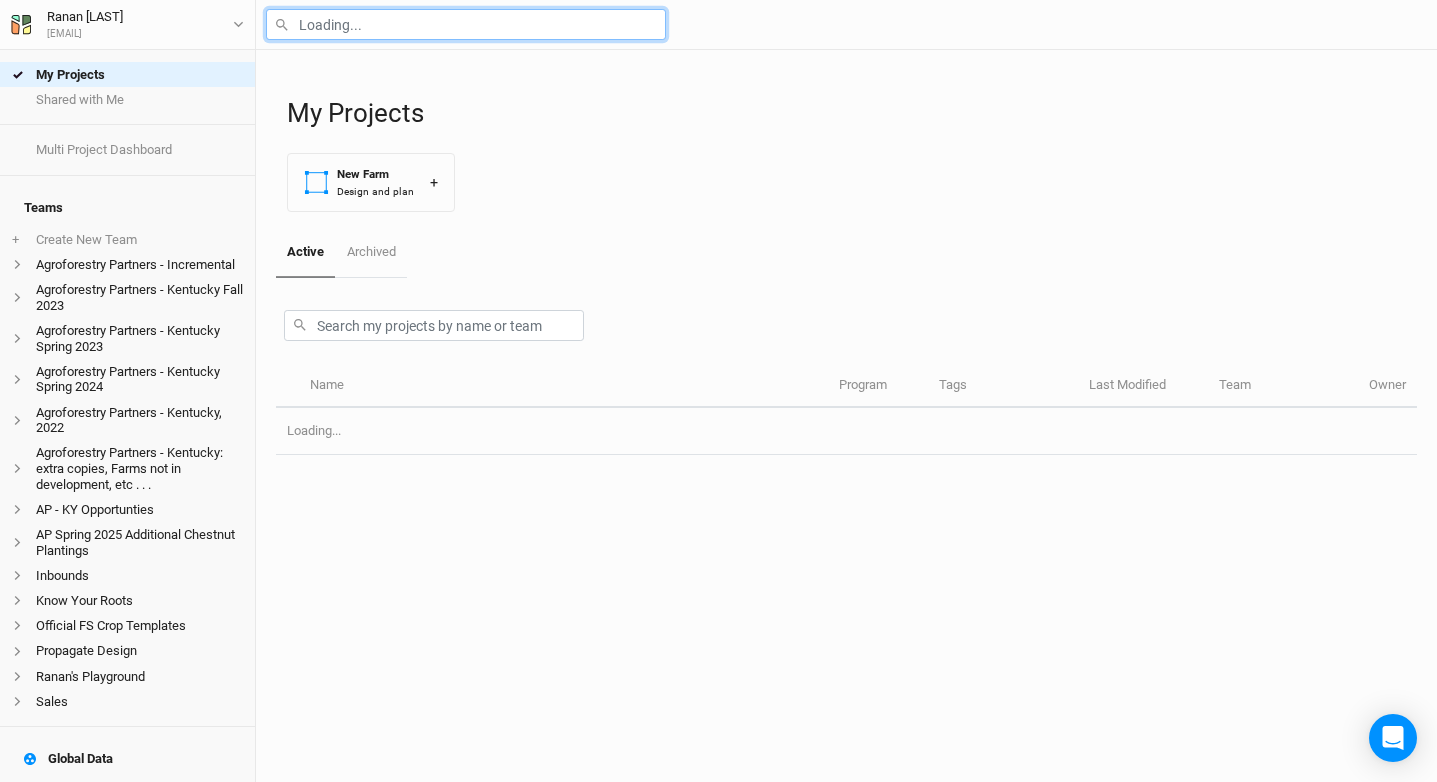 click at bounding box center [466, 24] 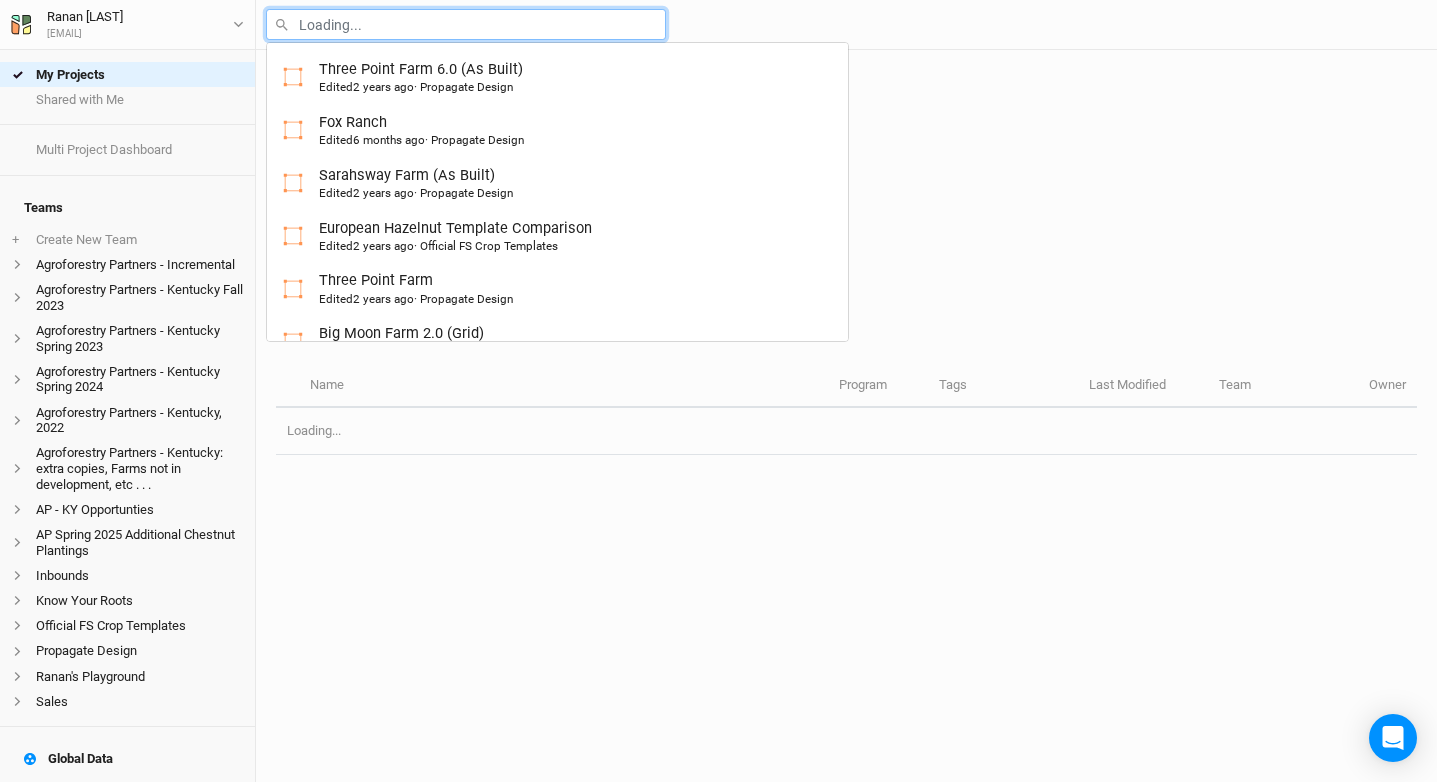 click at bounding box center (466, 24) 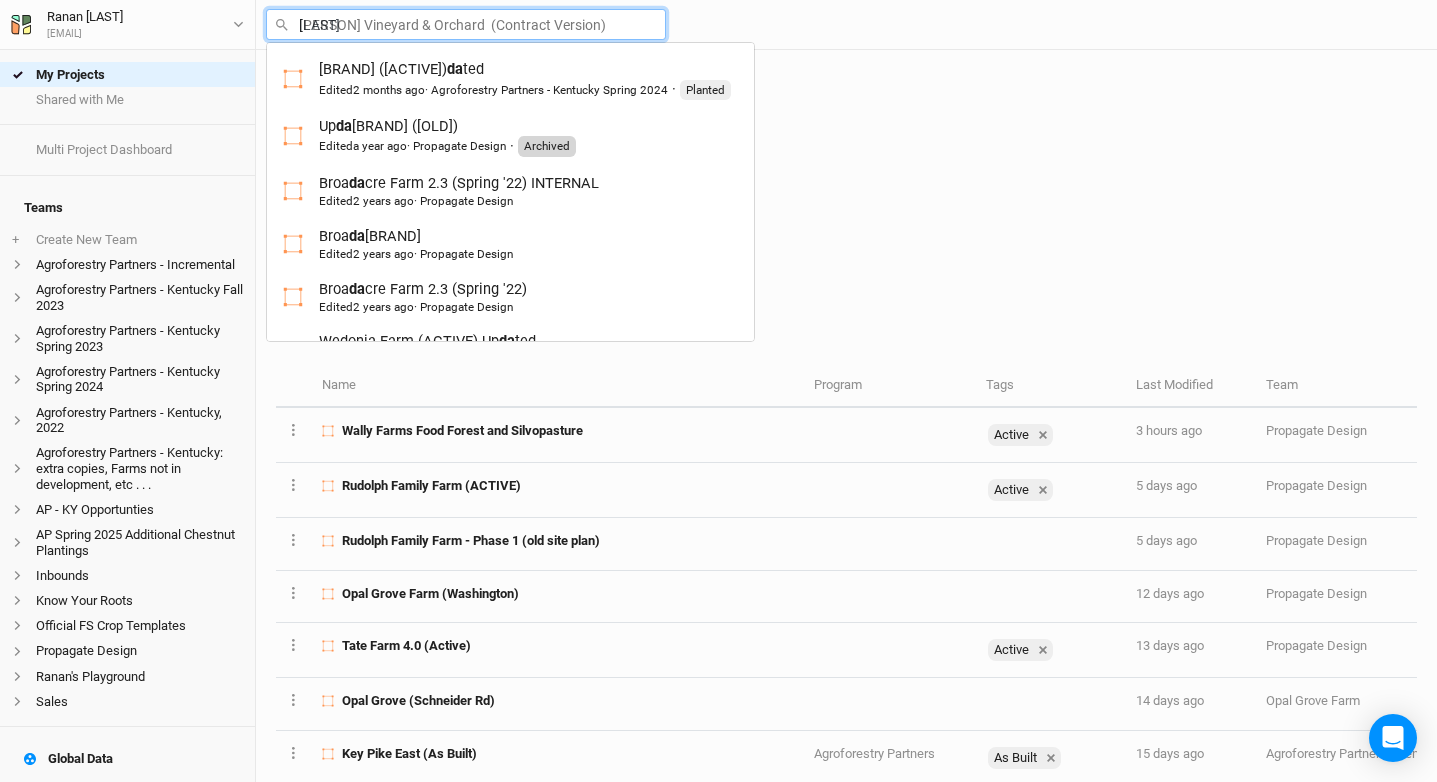 type on "damic" 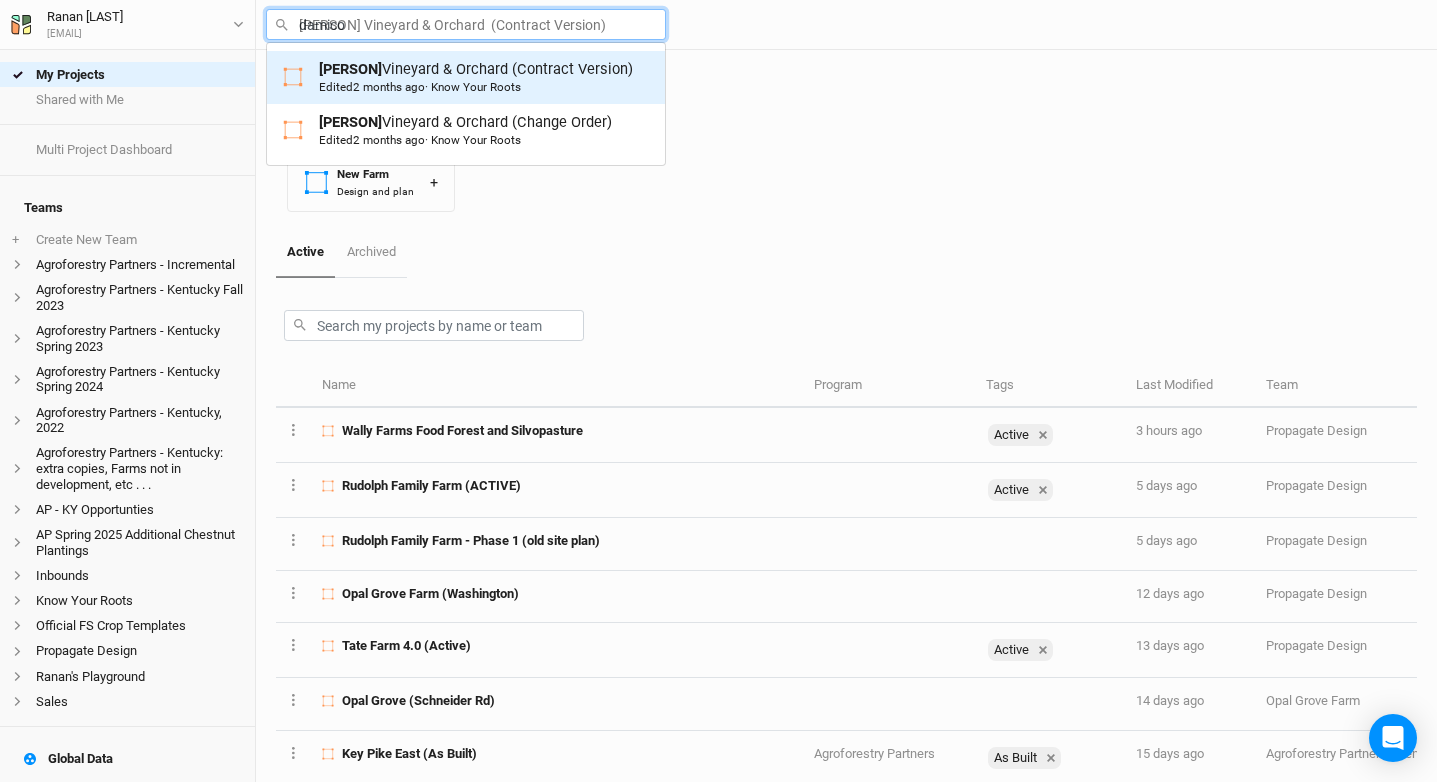 click on "[BRAND] ([VERSION])" at bounding box center [476, 77] 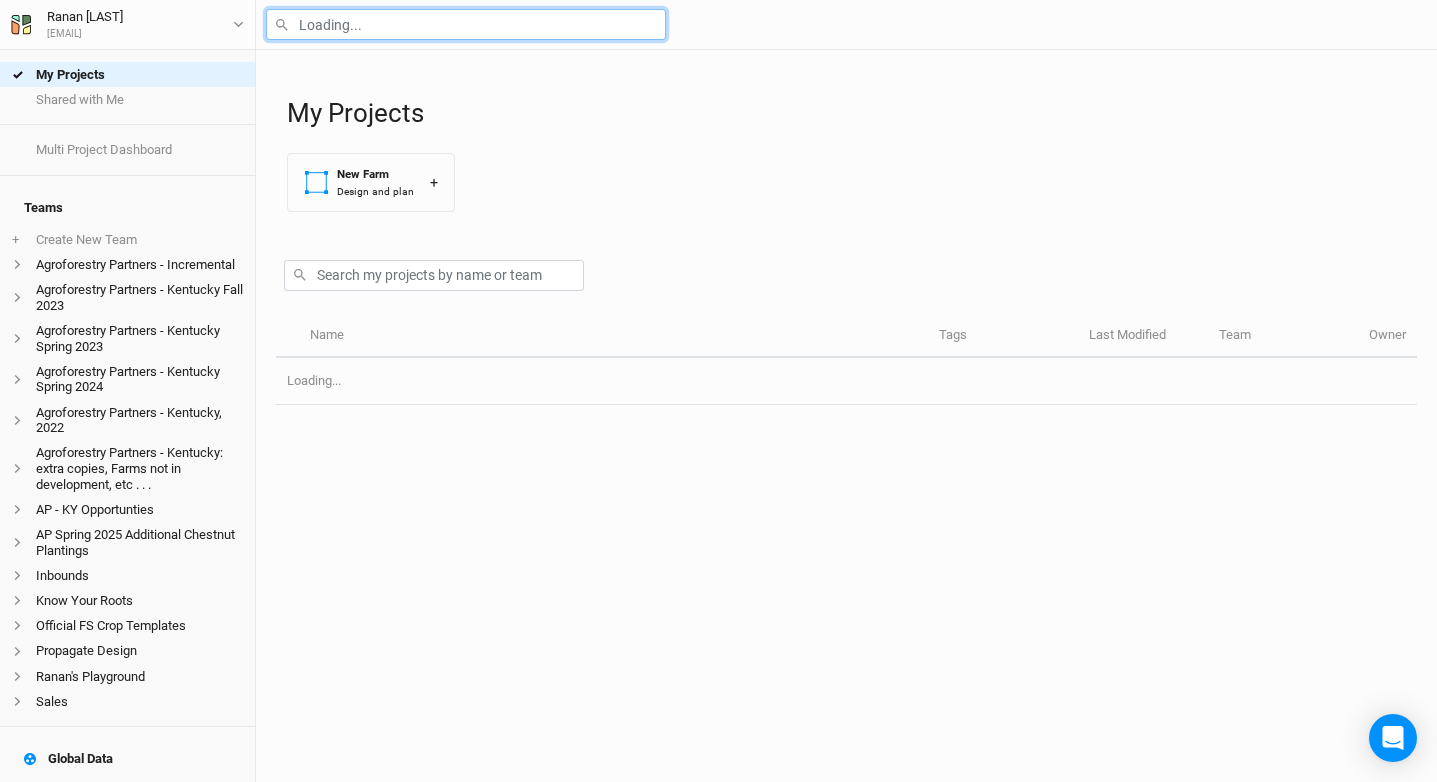 click at bounding box center (466, 24) 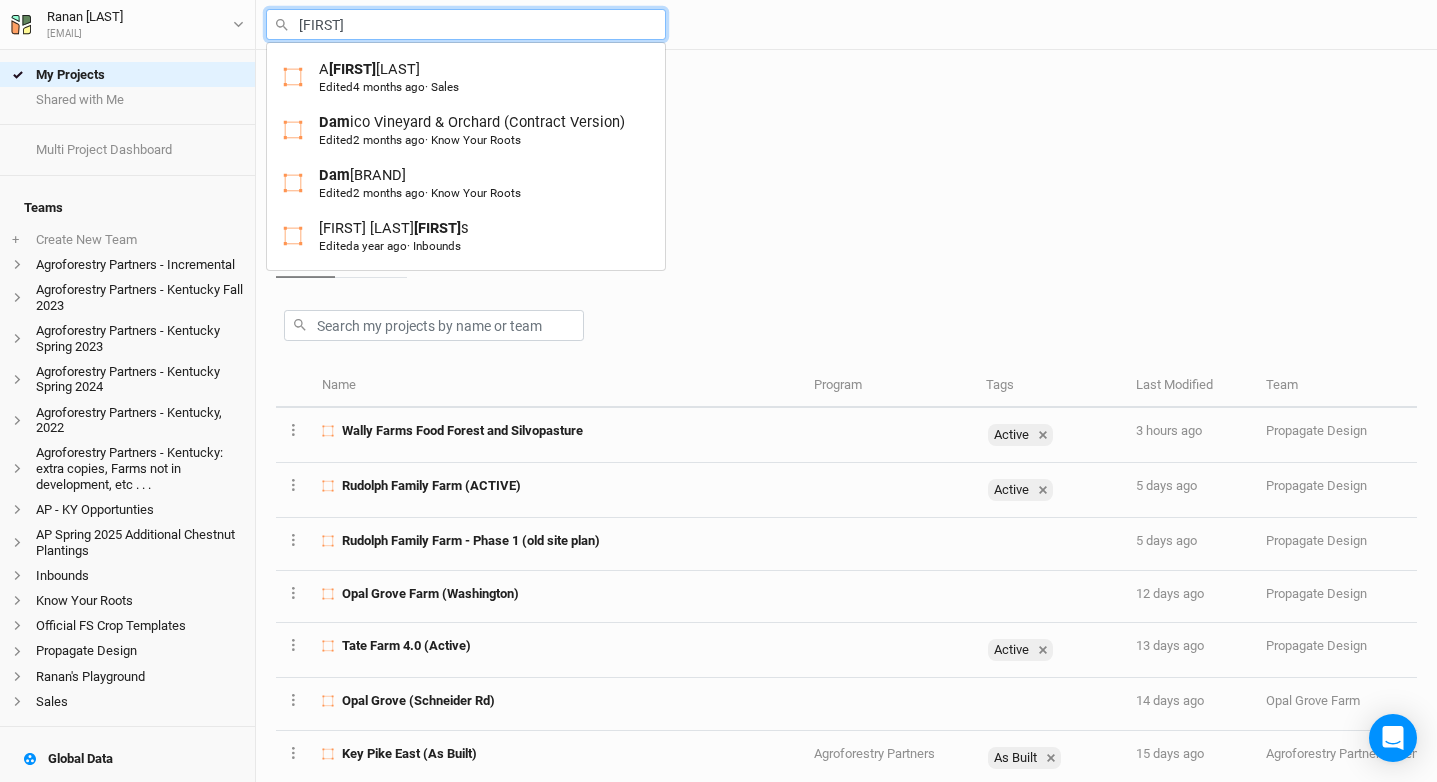 type on "[LAST]" 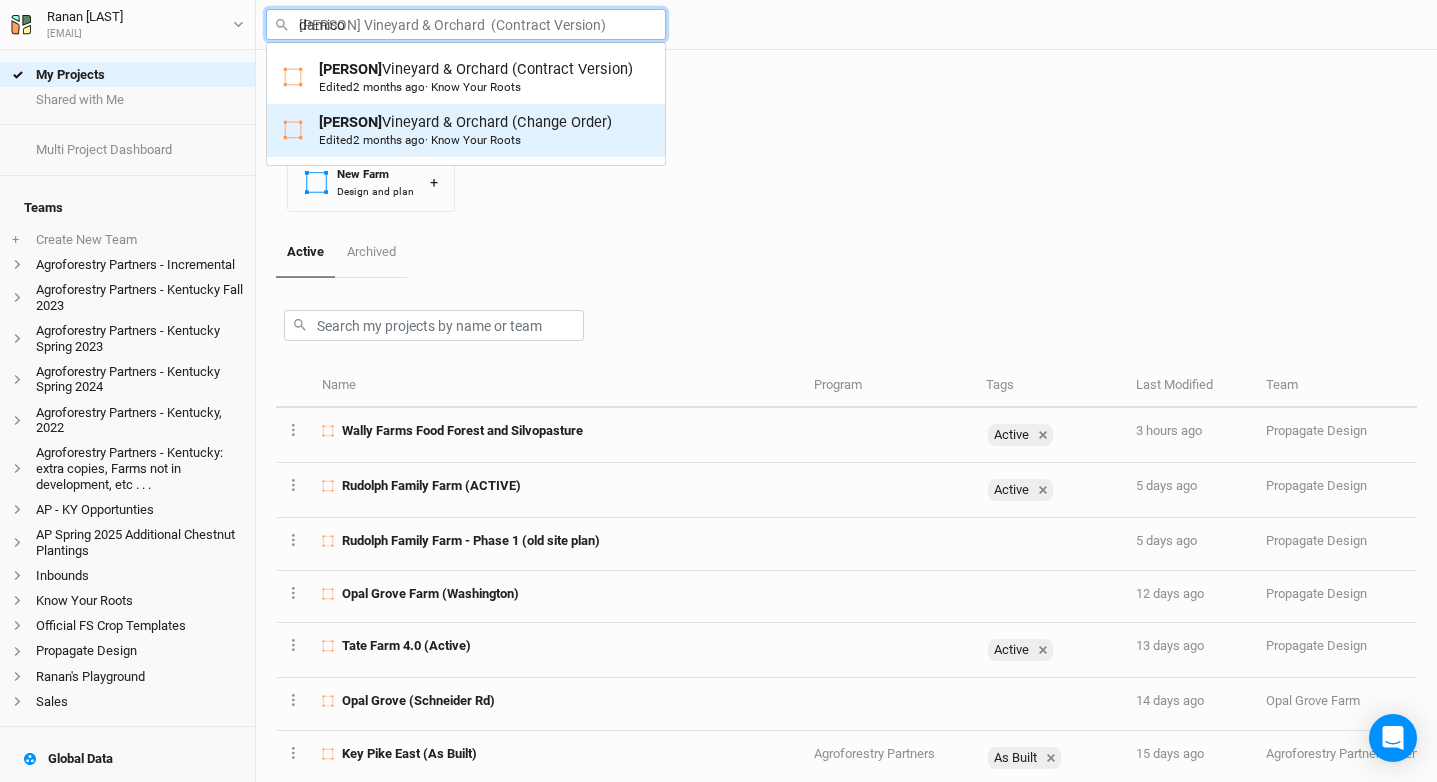 click on "[BRAND] [DATE]" at bounding box center (465, 130) 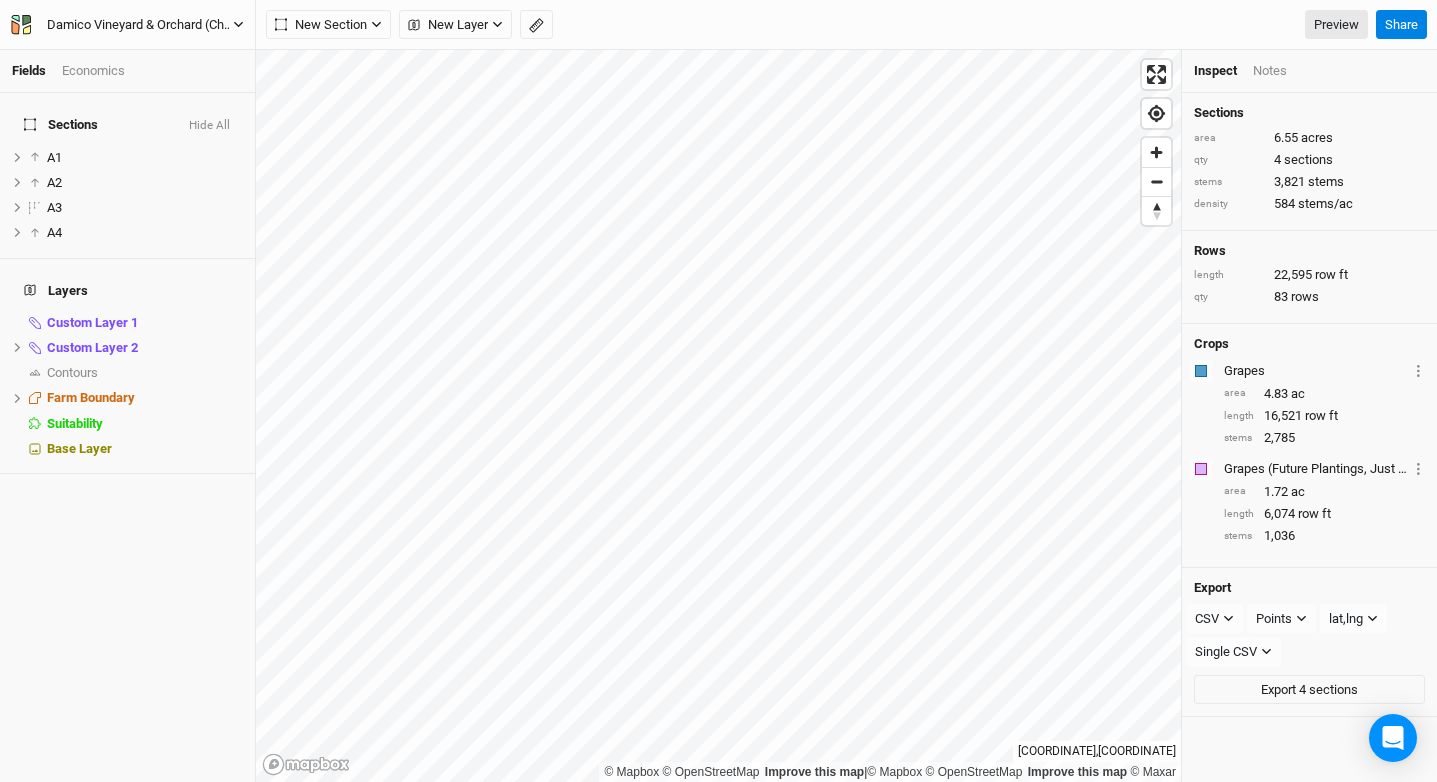 click on "Damico Vineyard & Orchard (Change Order)" at bounding box center (140, 25) 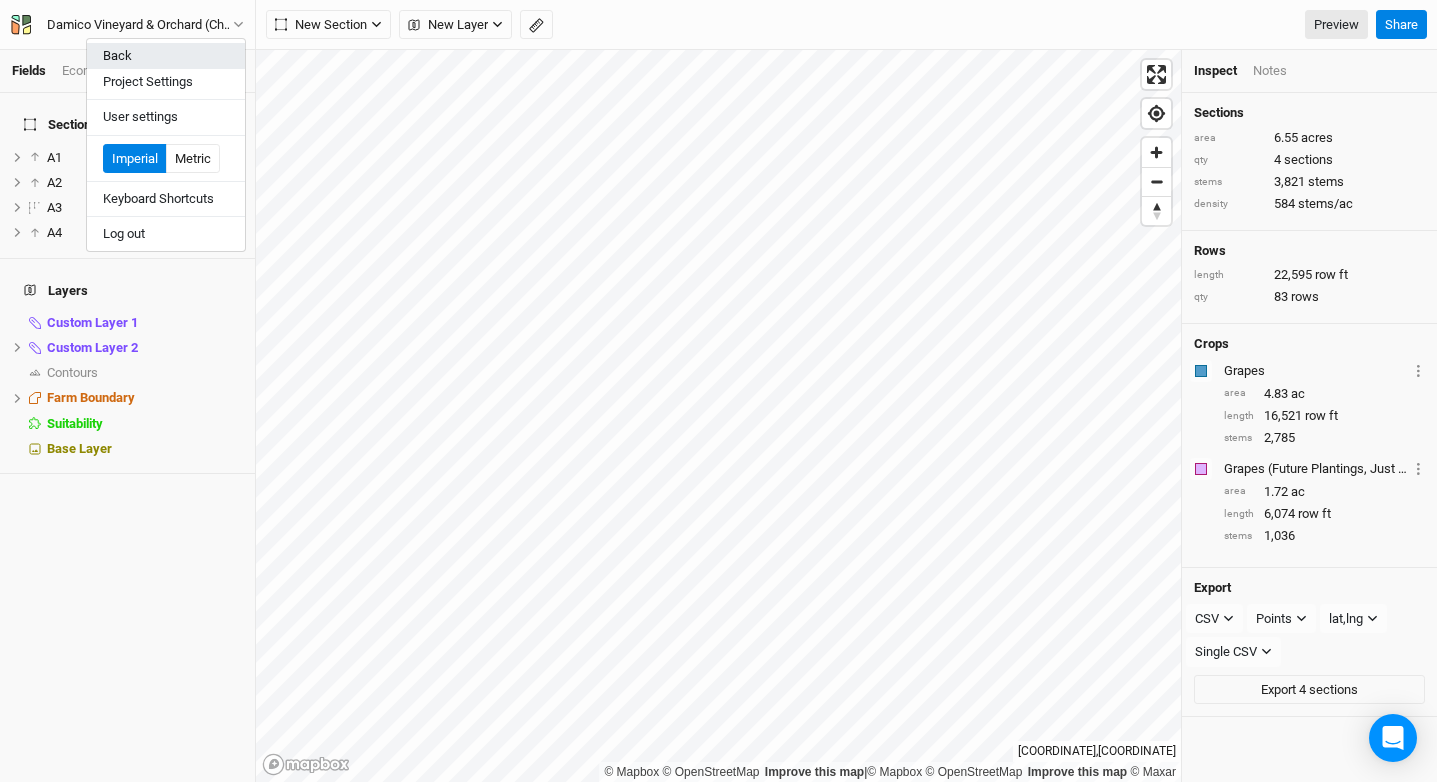 click on "Back" at bounding box center (166, 56) 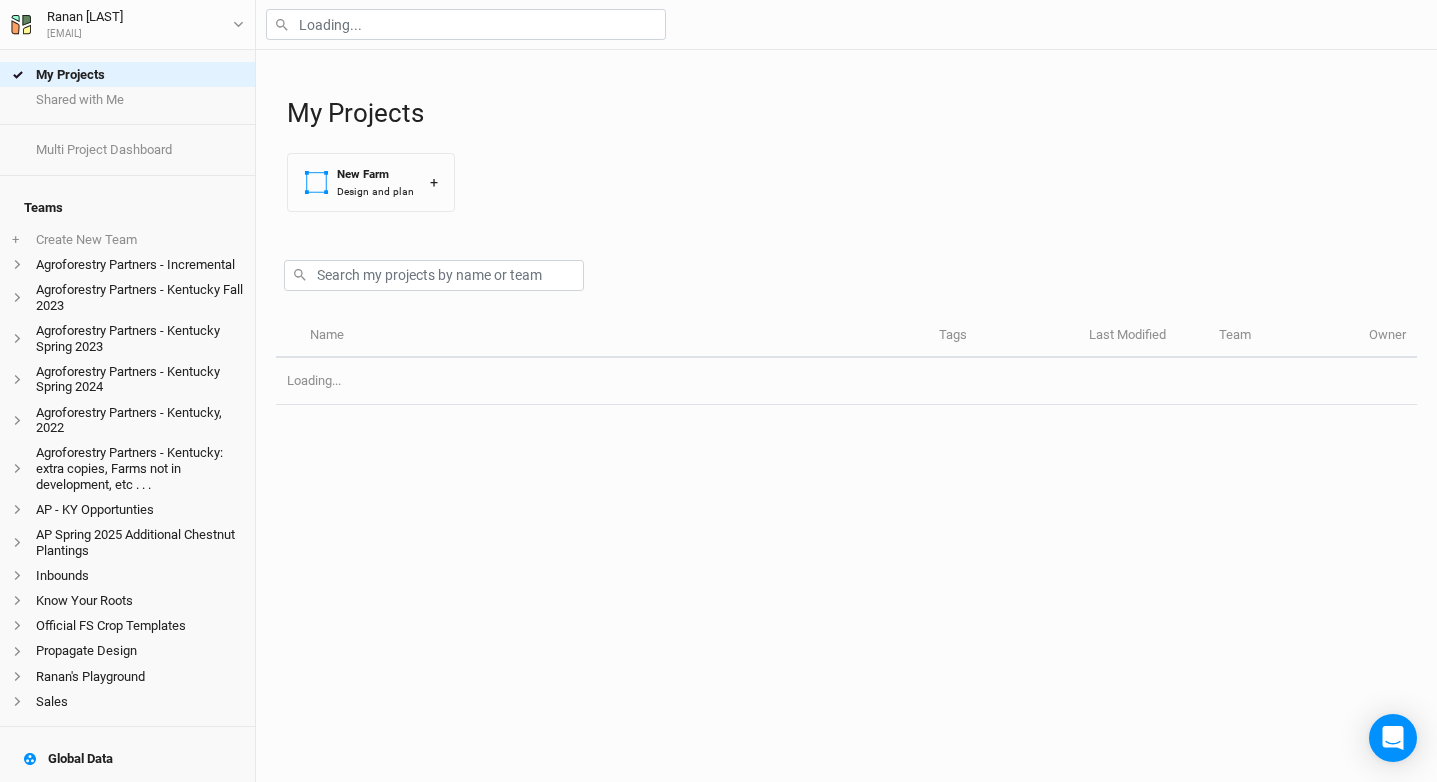click on "[PERSON] [PERSON] [EMAIL] User settings Imperial Metric Keyboard Shortcuts Log out" at bounding box center (128, 25) 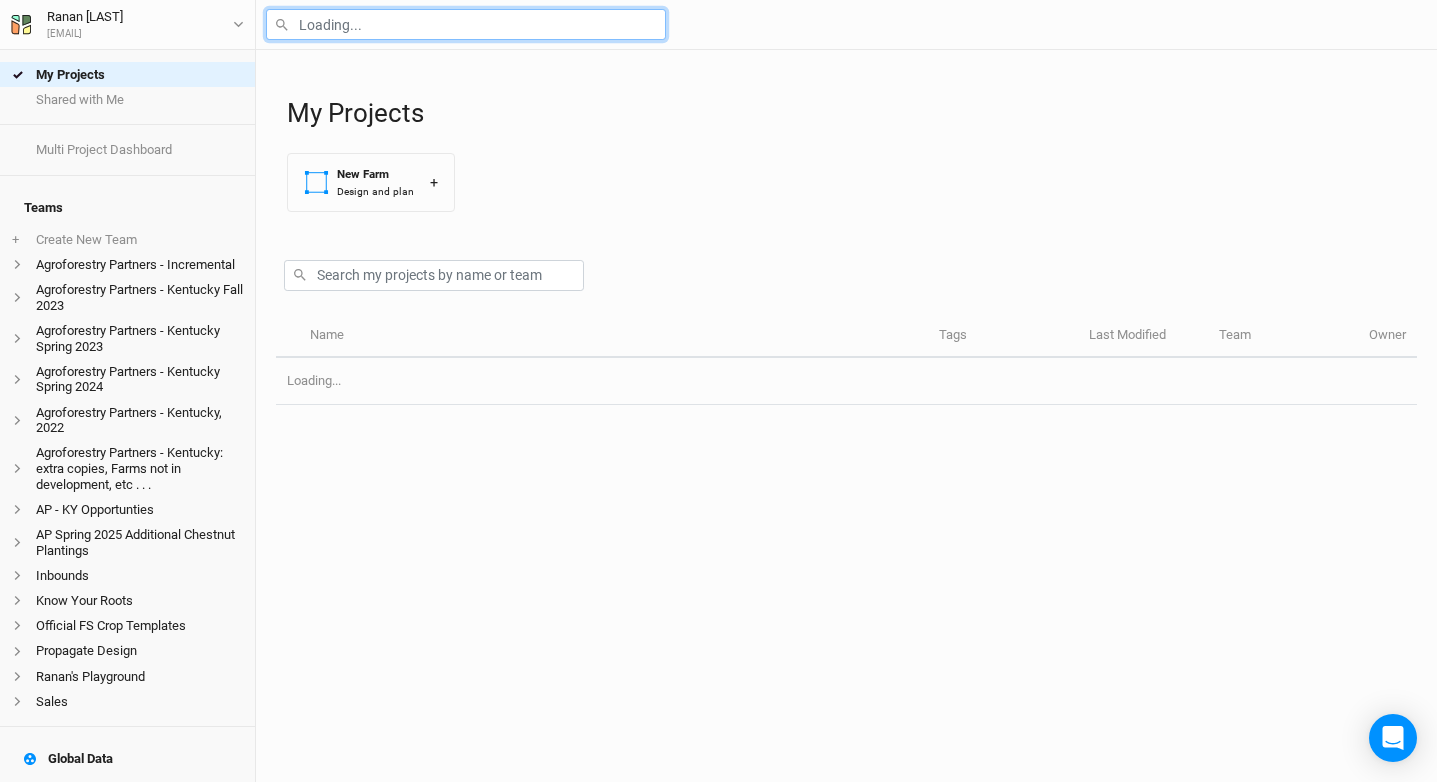 click at bounding box center [466, 24] 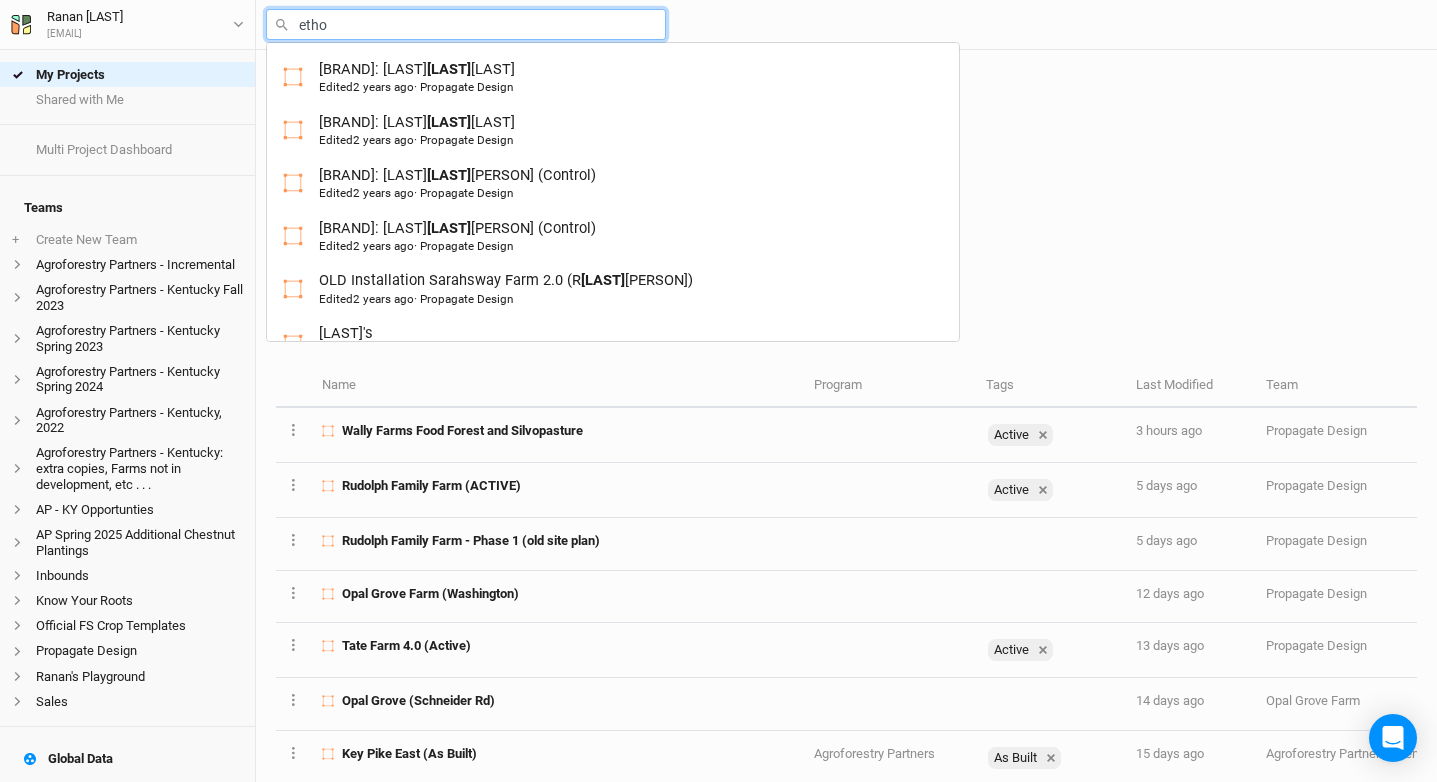 type on "ethos" 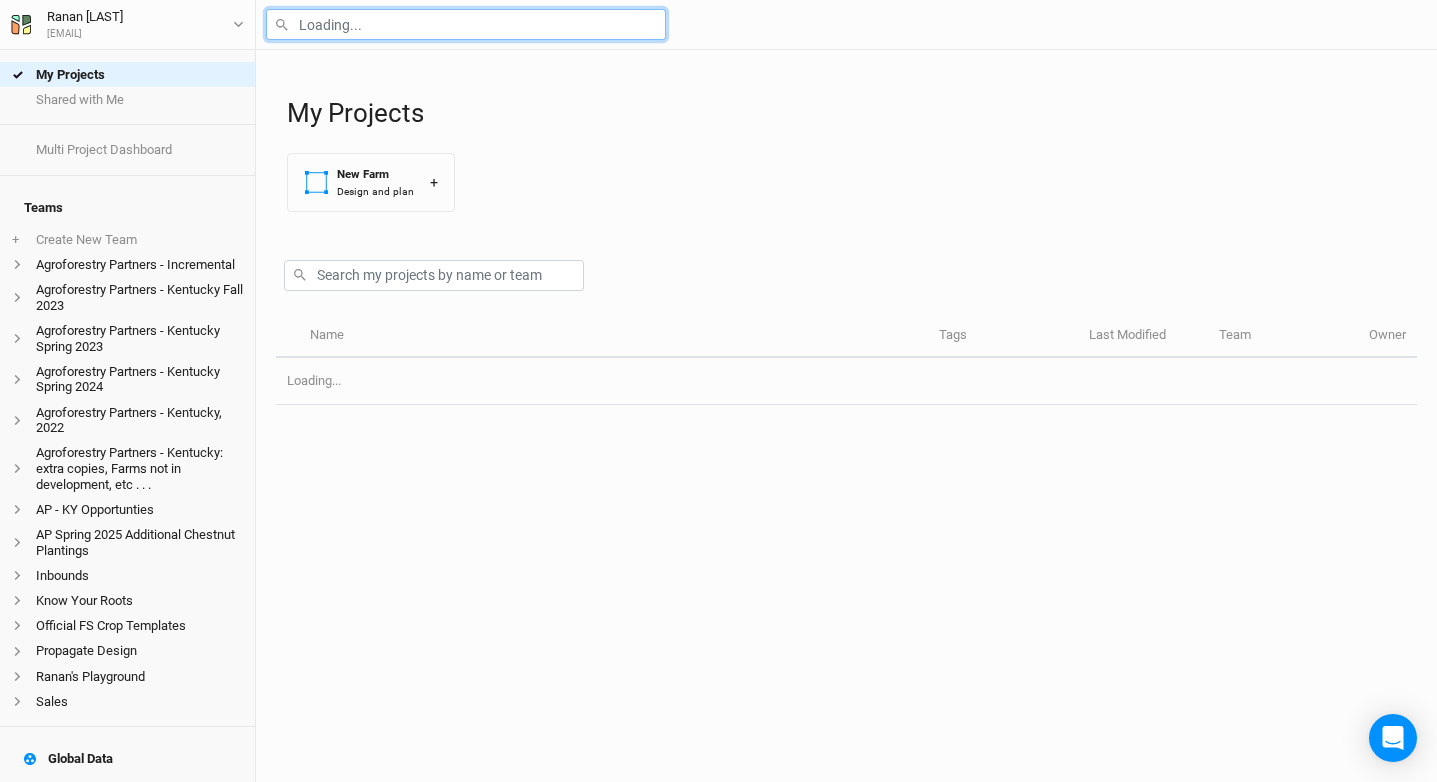 click at bounding box center (466, 24) 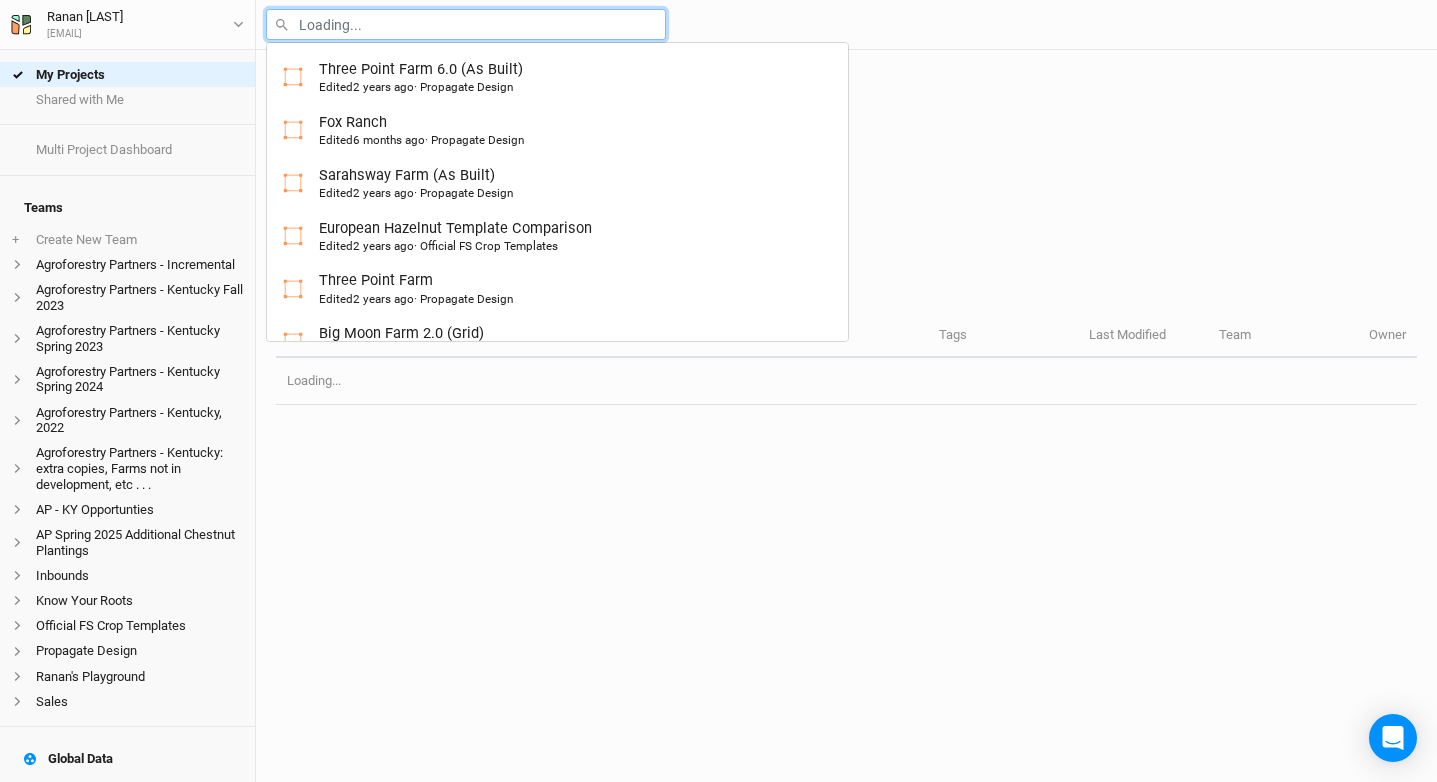 type on "d" 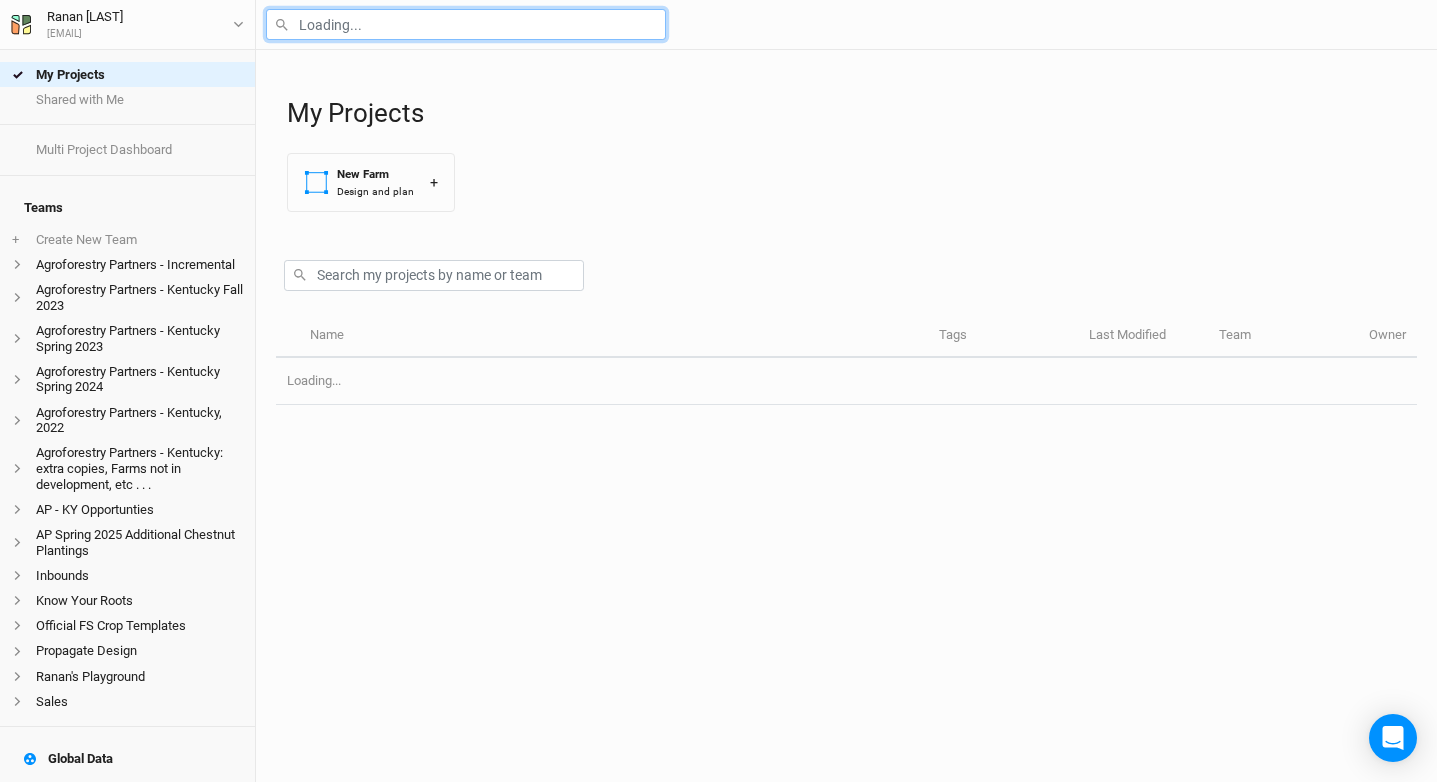 click at bounding box center [466, 24] 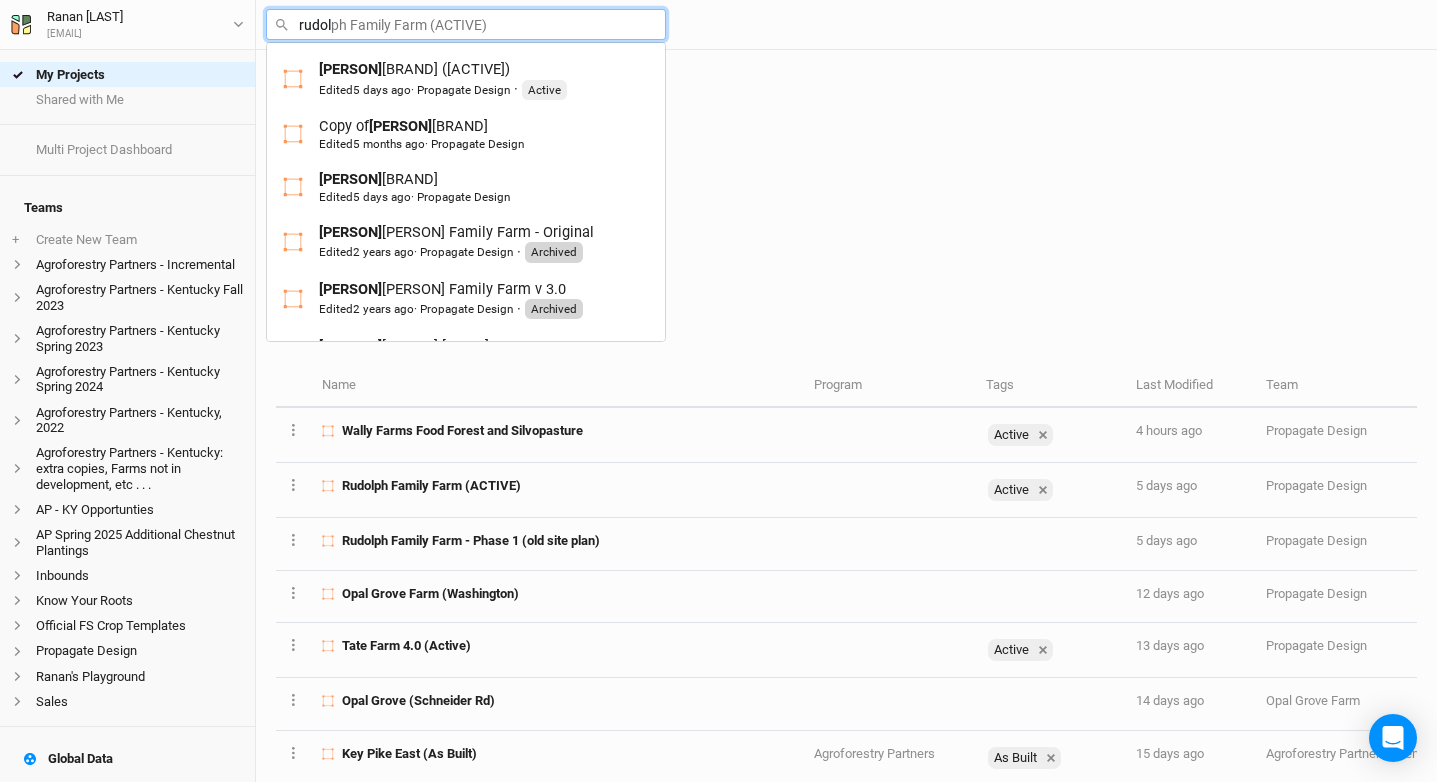 type on "[PERSON]" 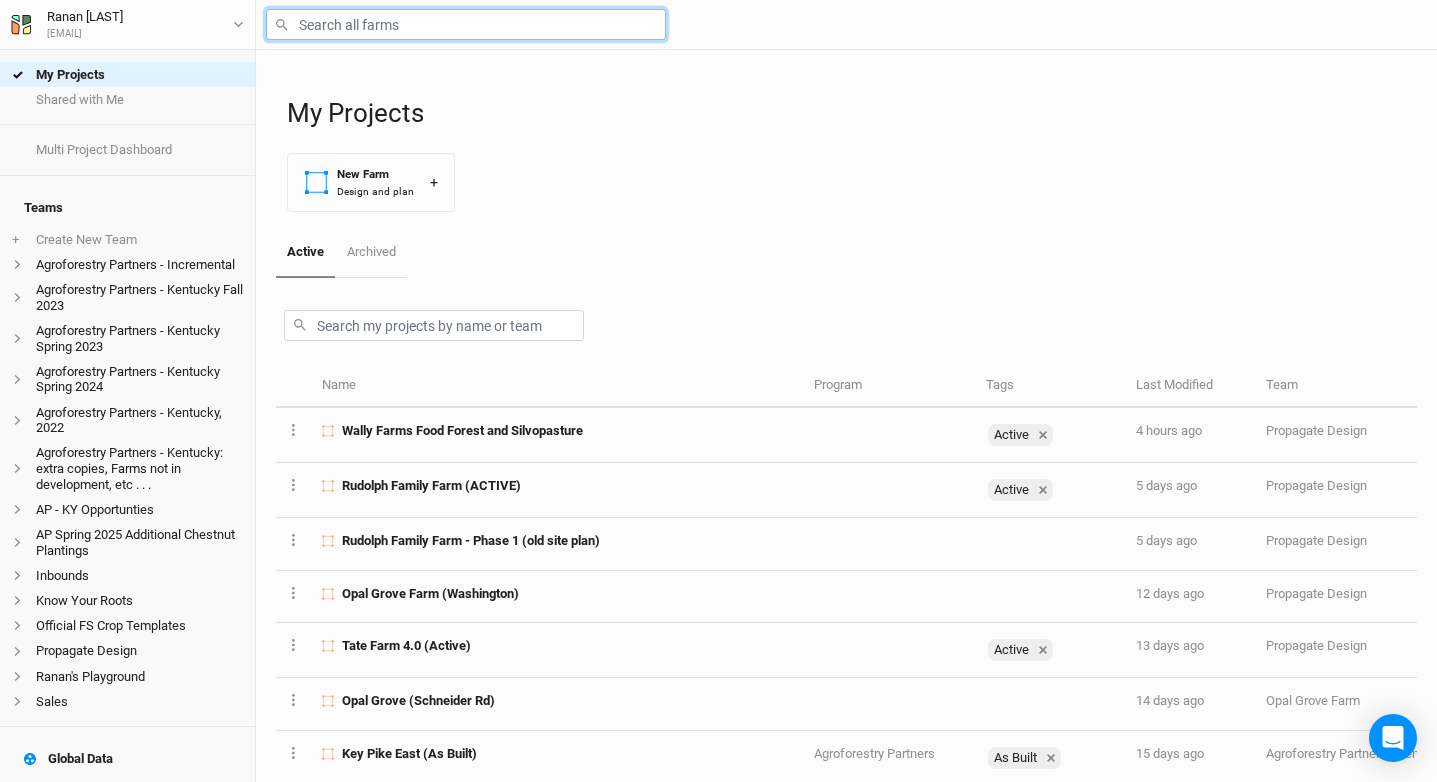 click at bounding box center (466, 24) 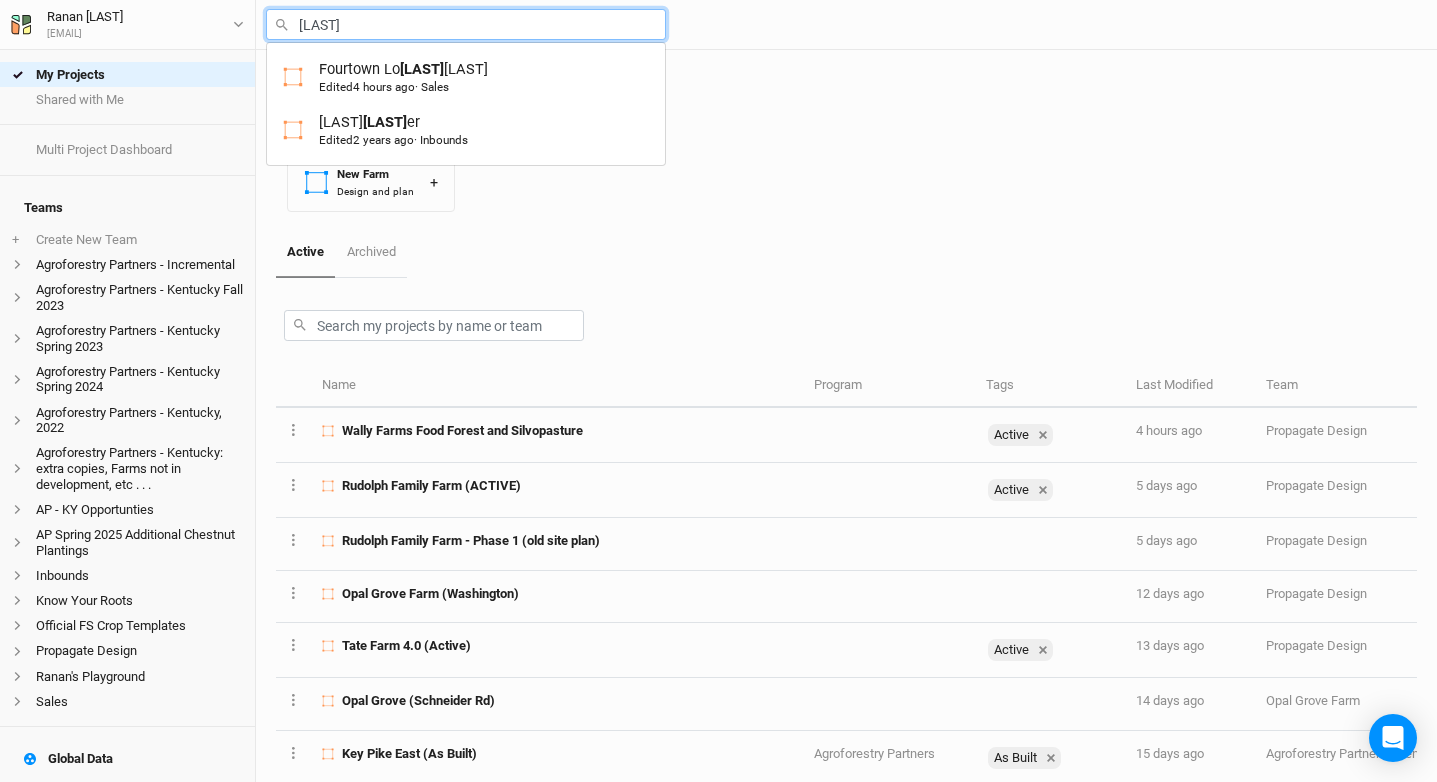 type on "w" 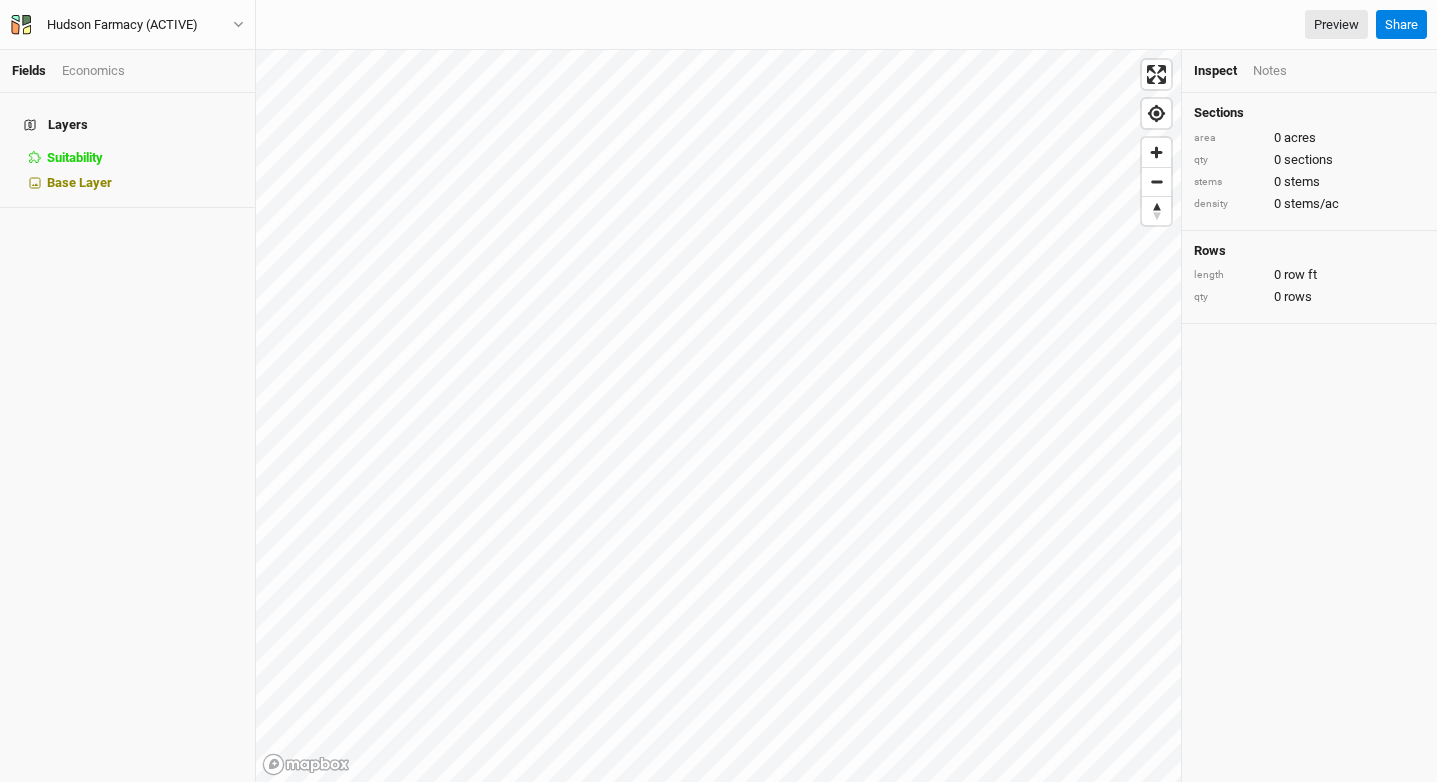 scroll, scrollTop: 0, scrollLeft: 0, axis: both 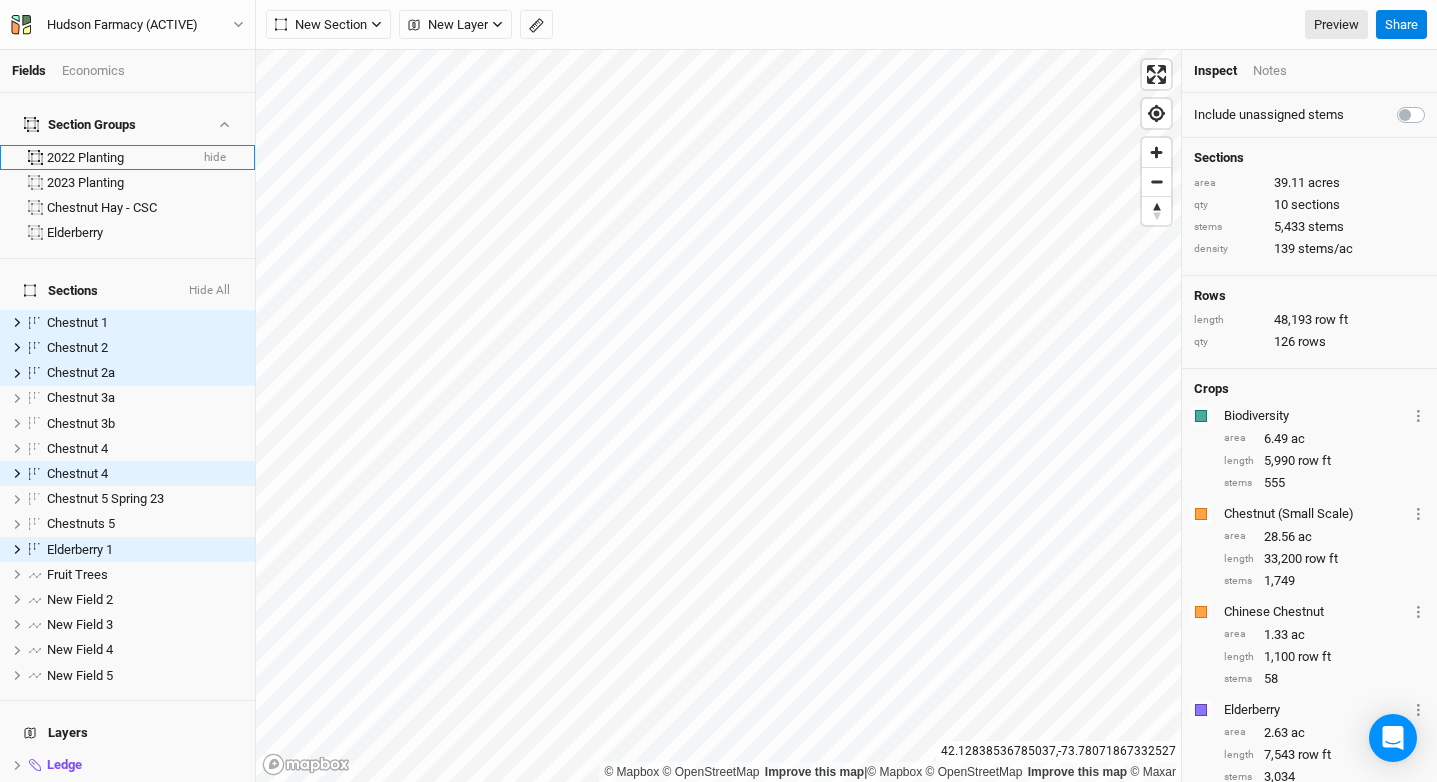 click on "2022 Planting" at bounding box center [117, 158] 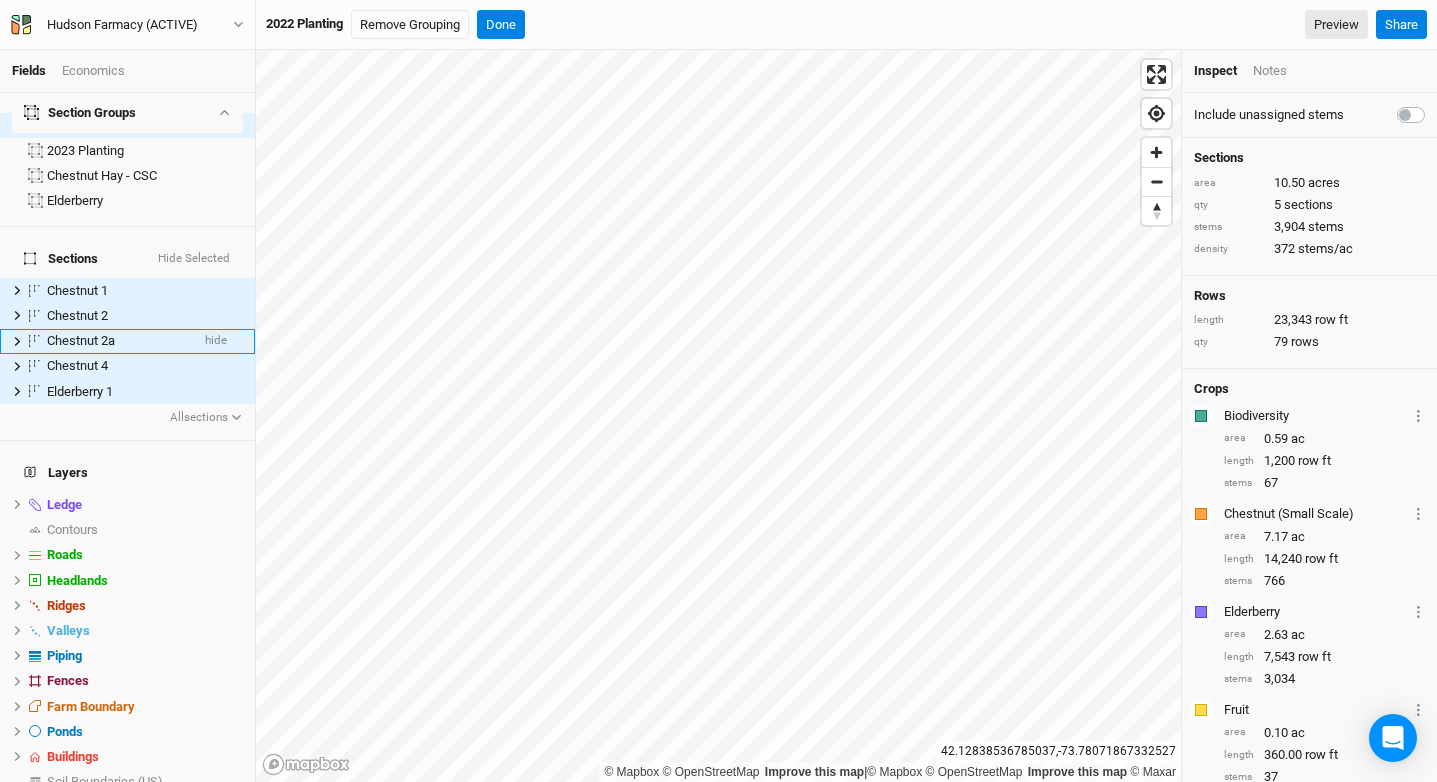 scroll, scrollTop: 0, scrollLeft: 0, axis: both 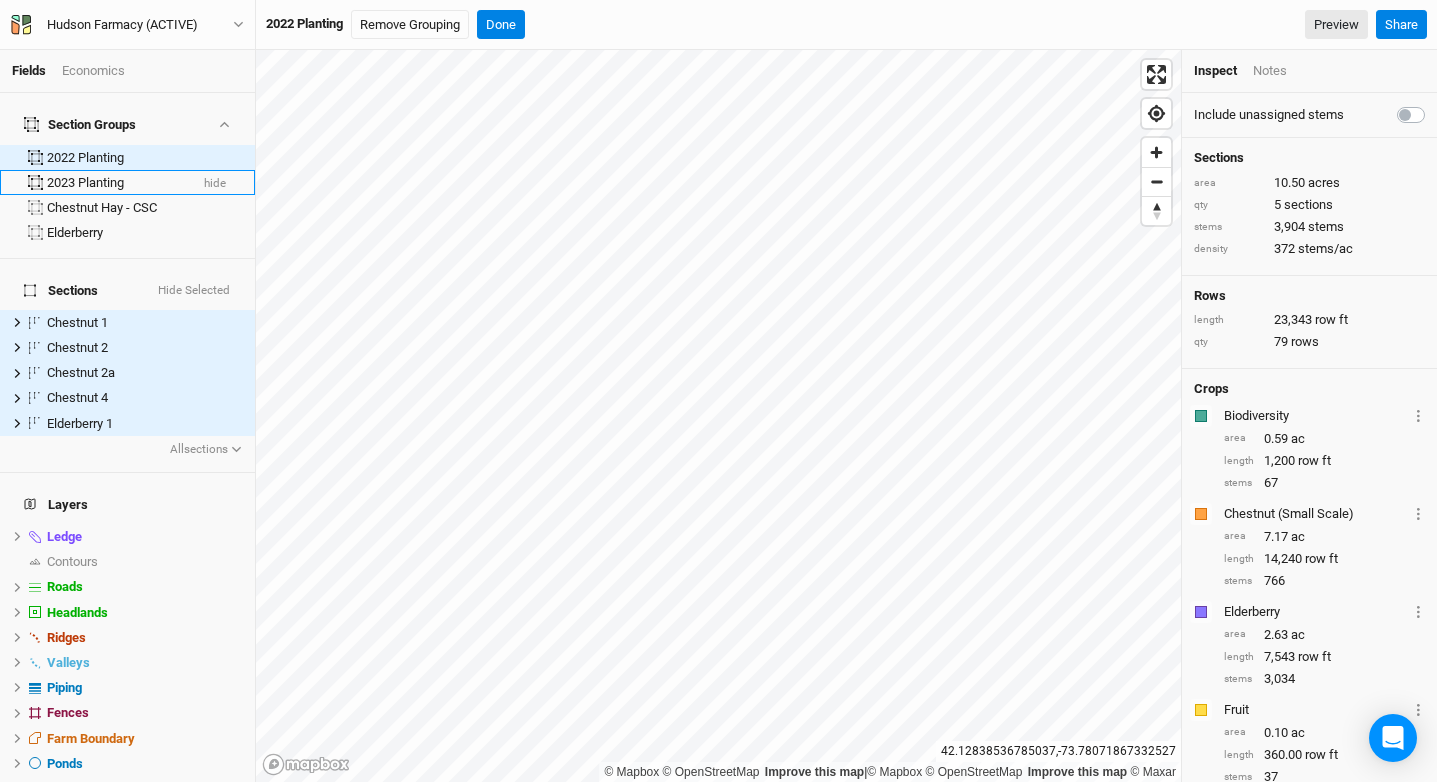 click on "2023 Planting" at bounding box center [117, 183] 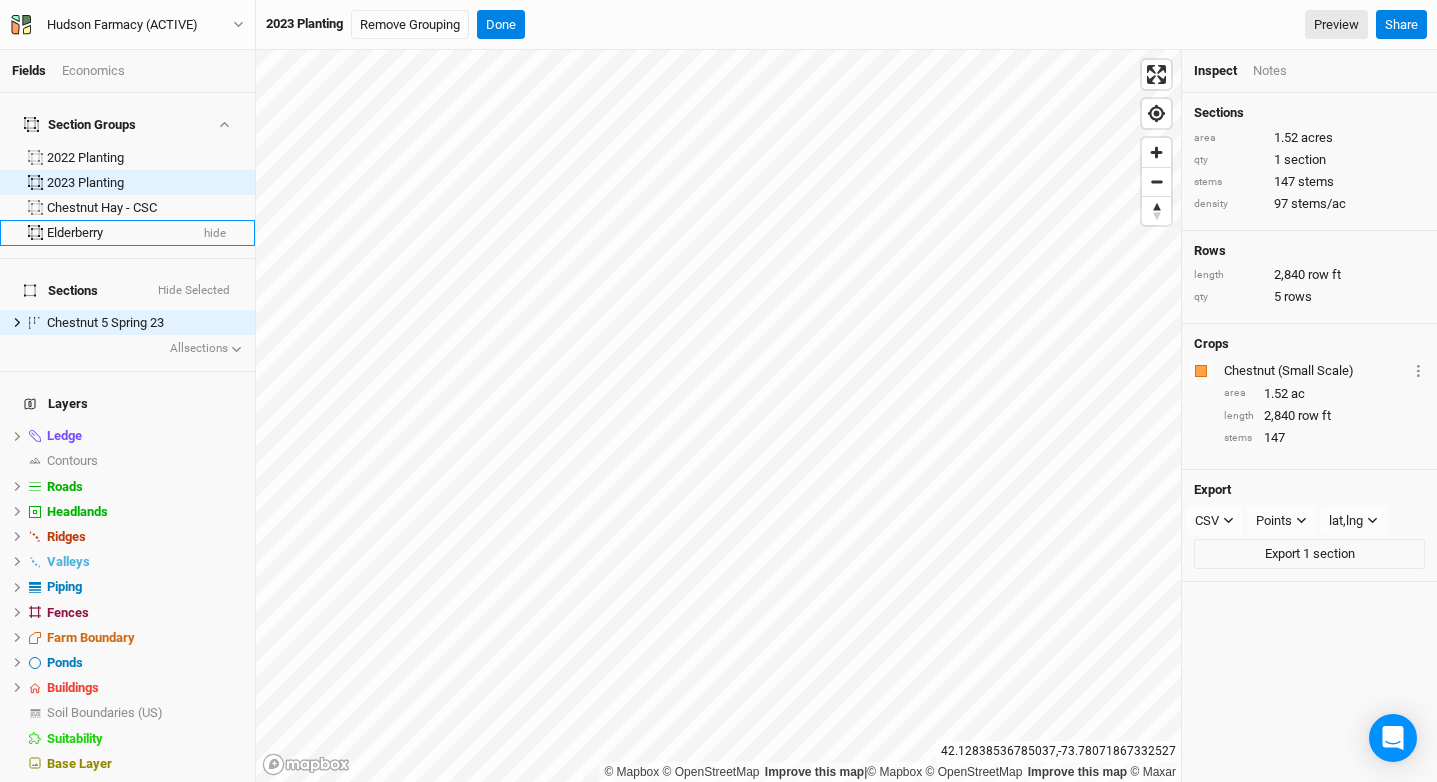 click on "Elderberry" at bounding box center (117, 233) 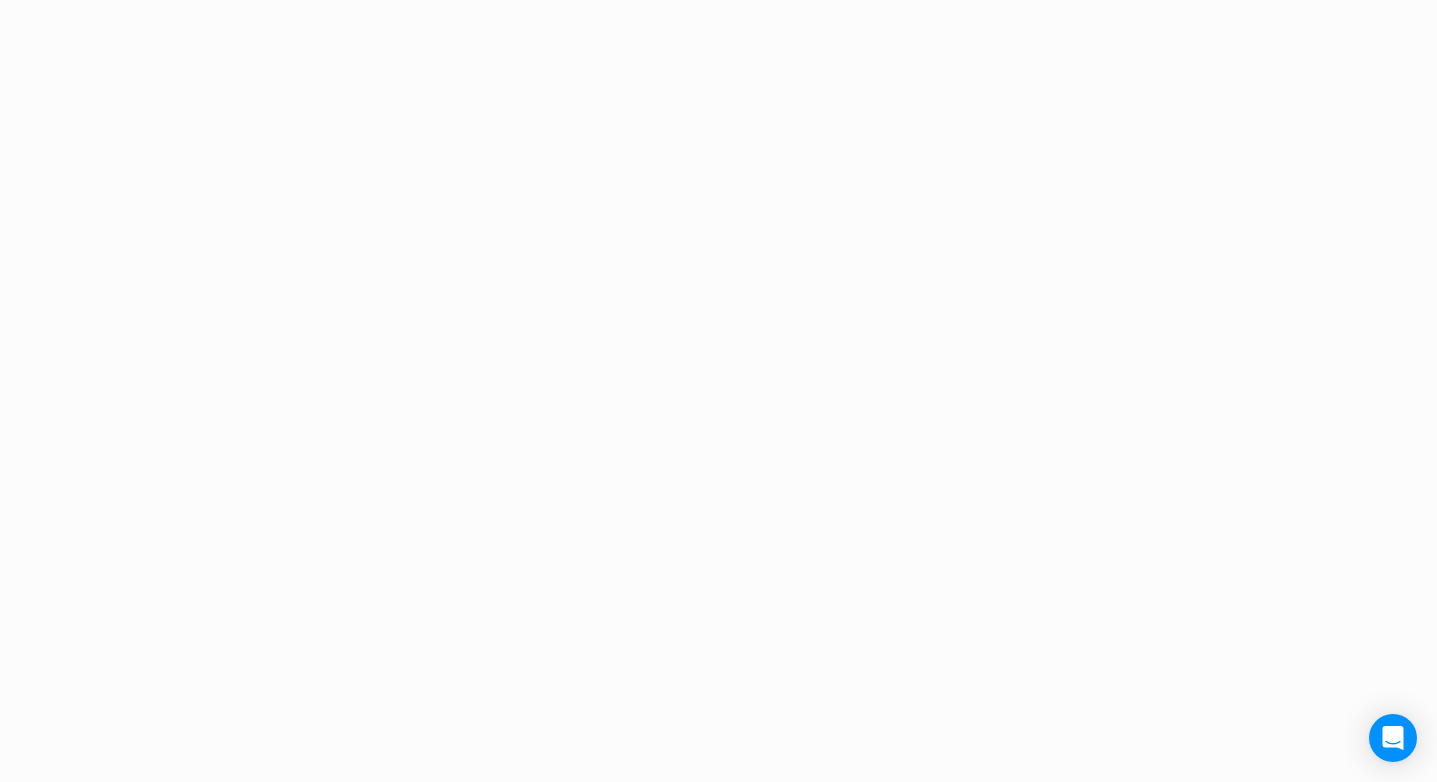 scroll, scrollTop: 0, scrollLeft: 0, axis: both 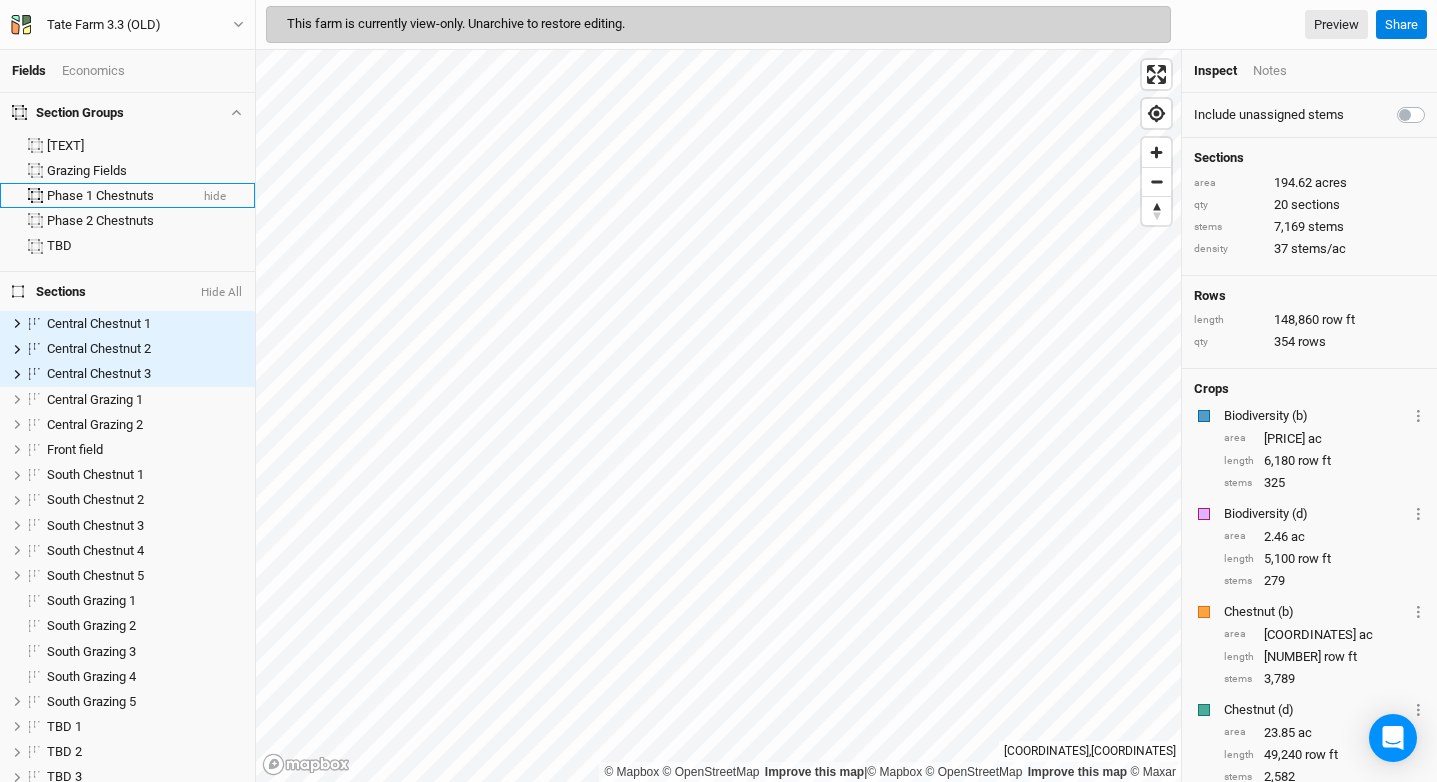 click on "Phase 1 Chestnuts" at bounding box center [117, 196] 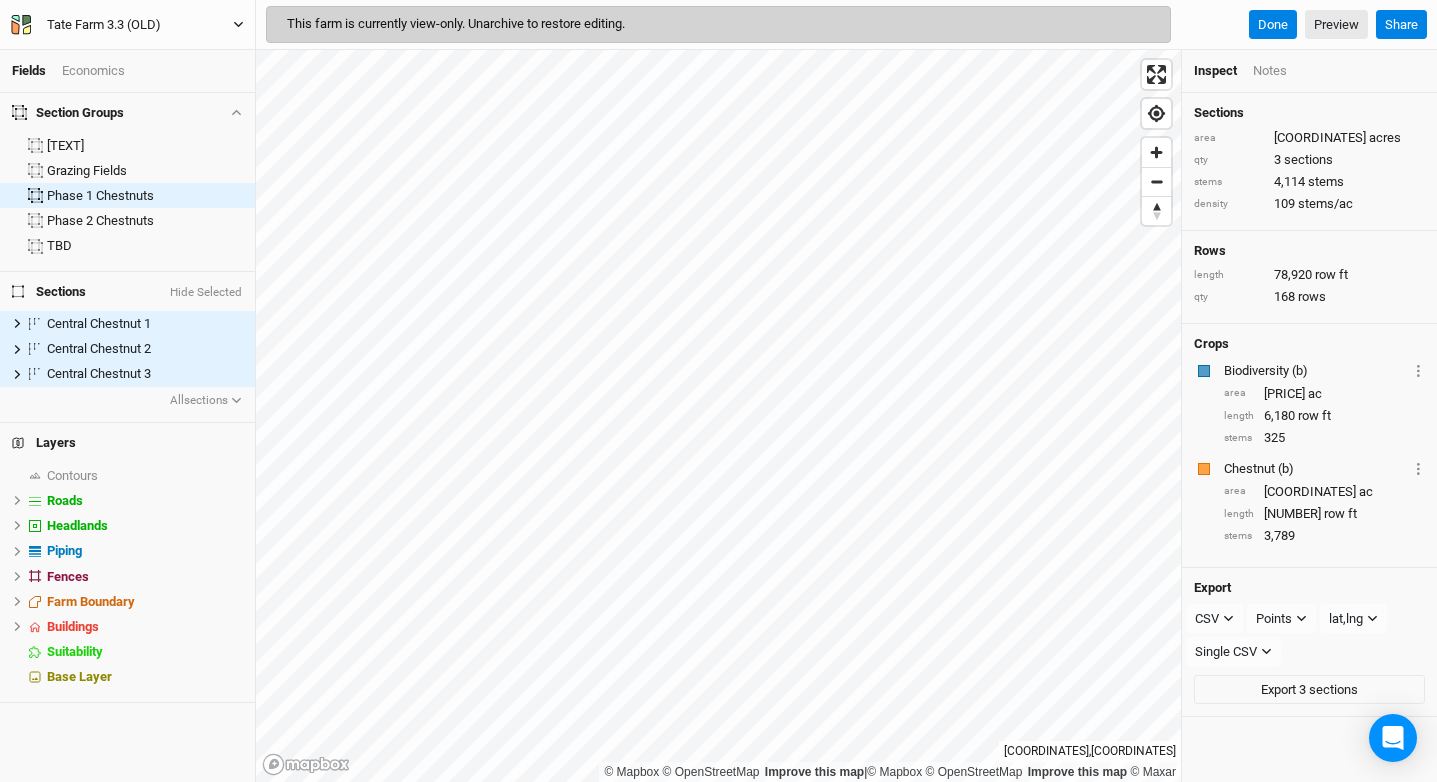 click on "Tate Farm 3.3 (OLD)" at bounding box center [104, 25] 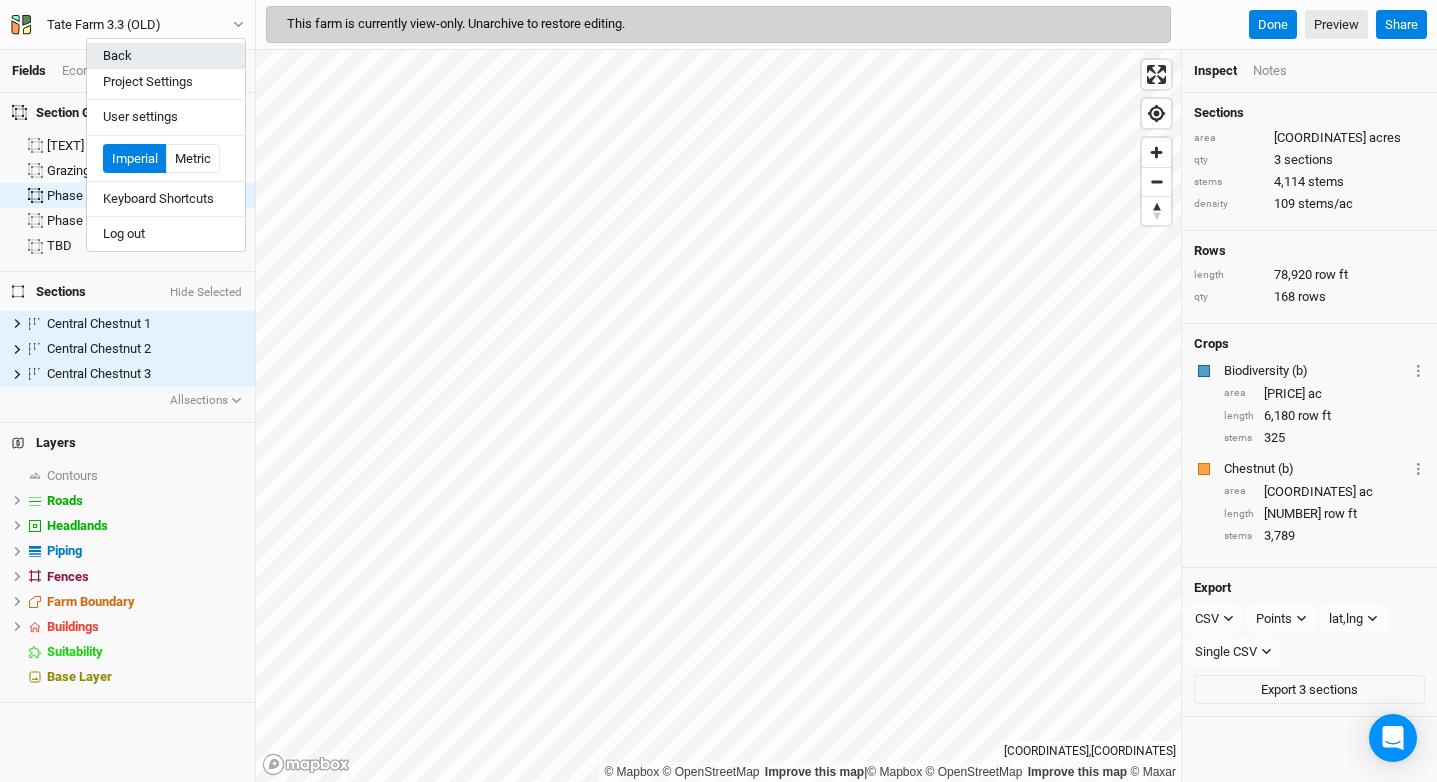 click on "Back" at bounding box center [166, 56] 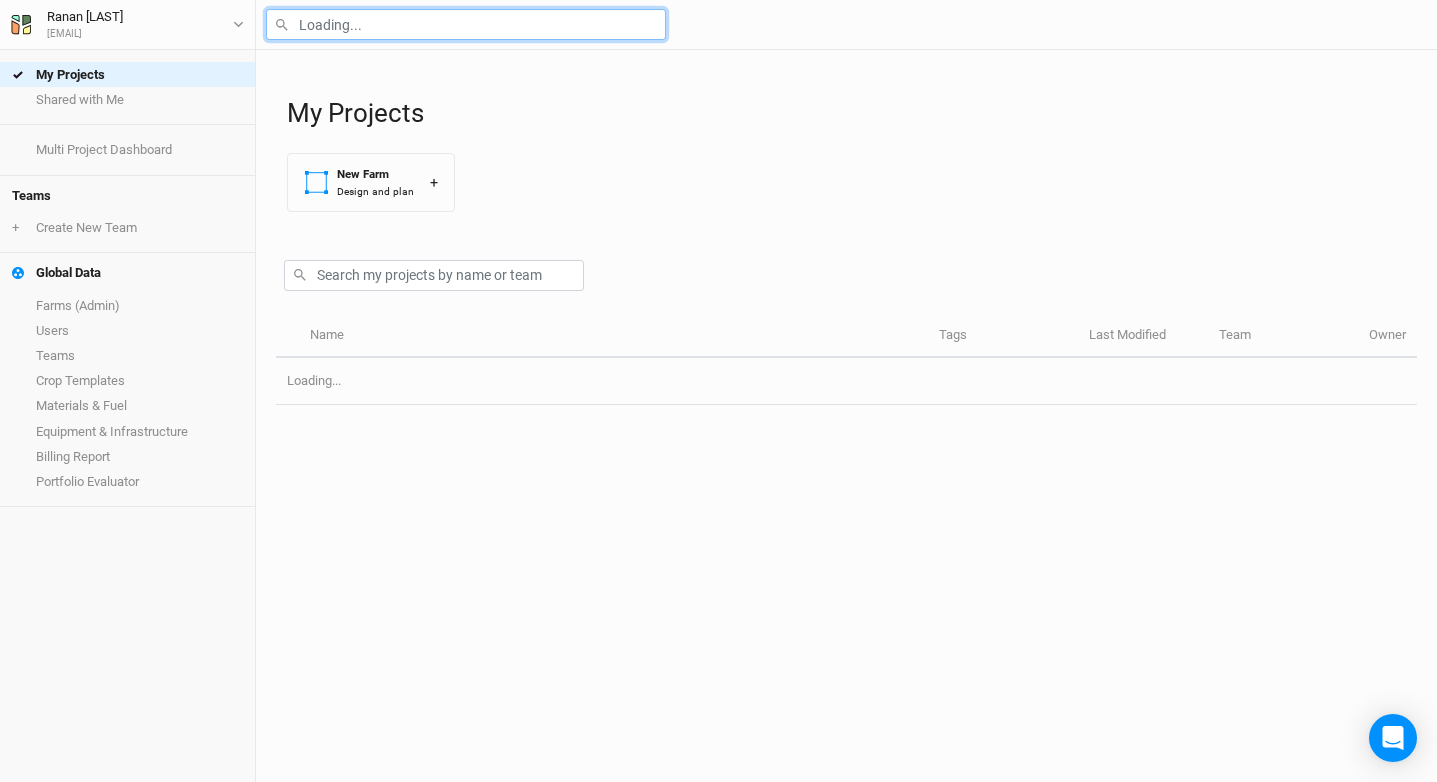 click at bounding box center [466, 24] 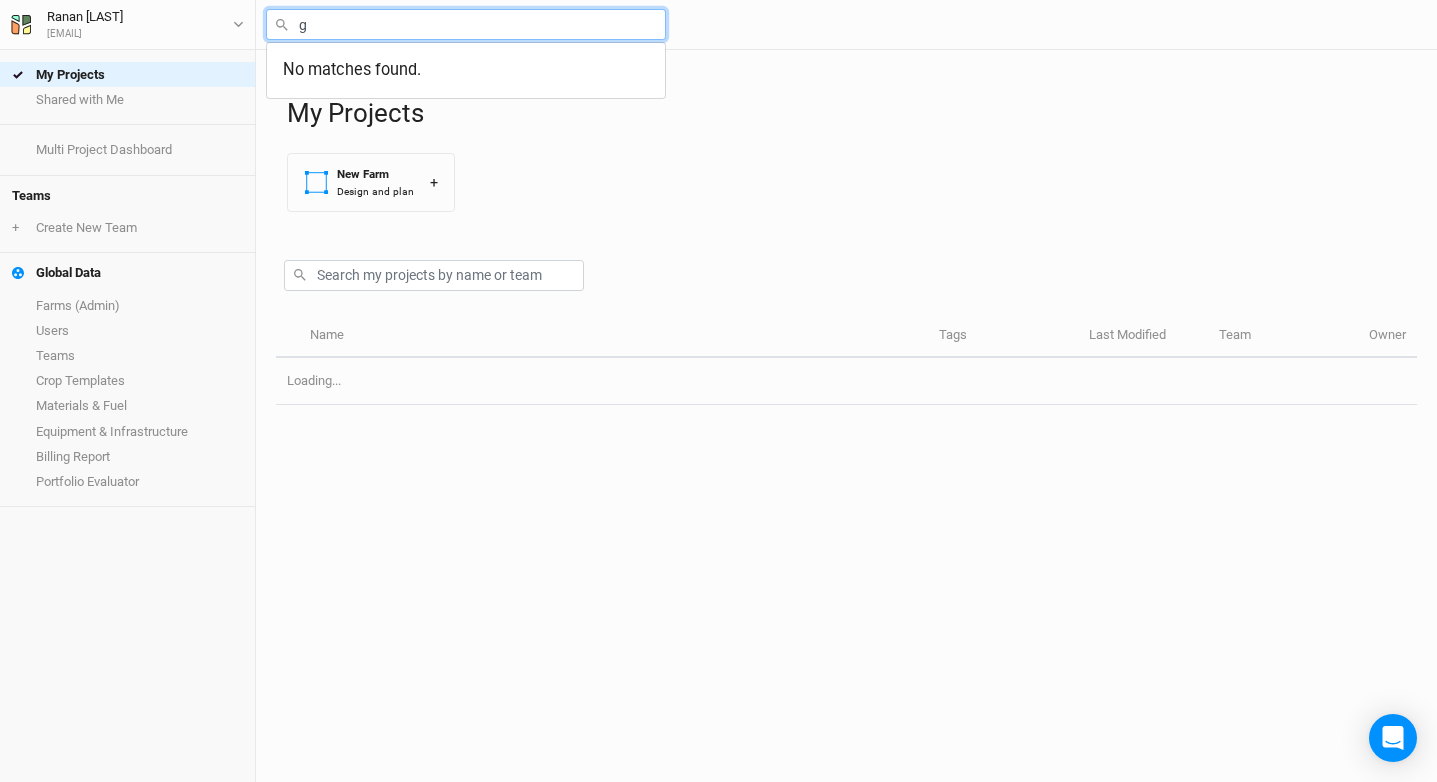 type on "ga" 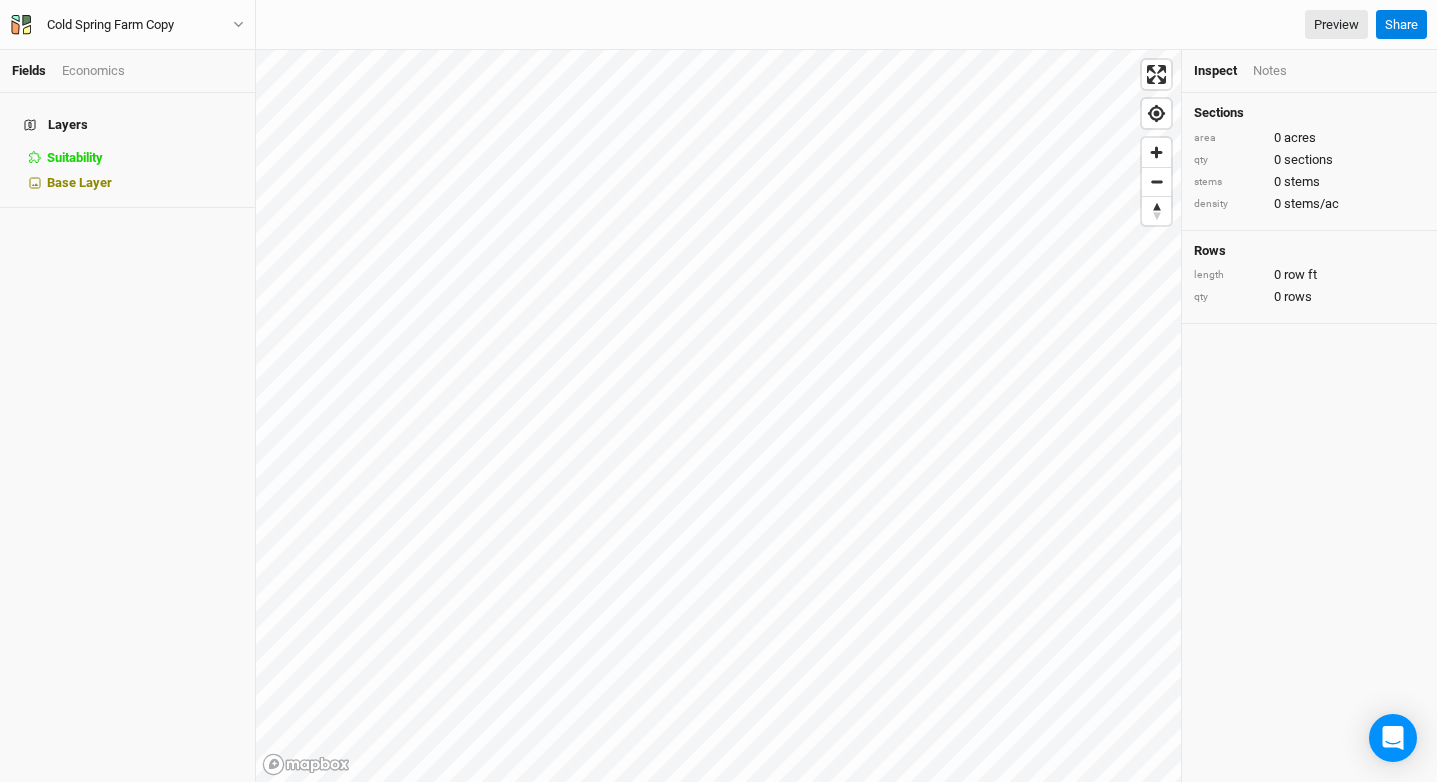 scroll, scrollTop: 0, scrollLeft: 0, axis: both 